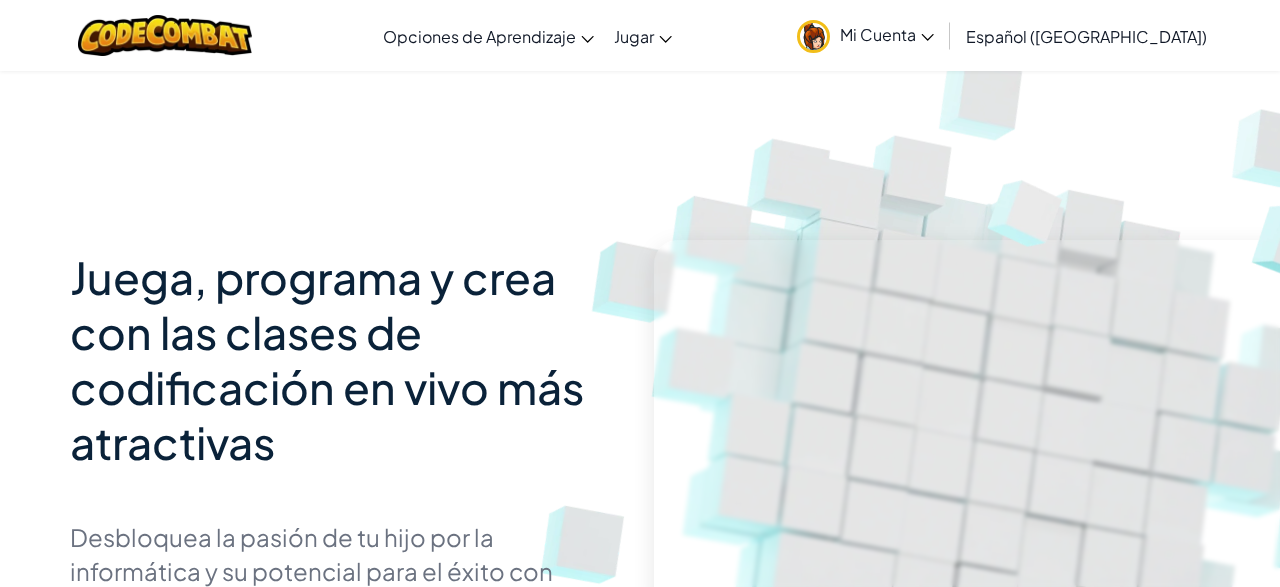 scroll, scrollTop: 0, scrollLeft: 0, axis: both 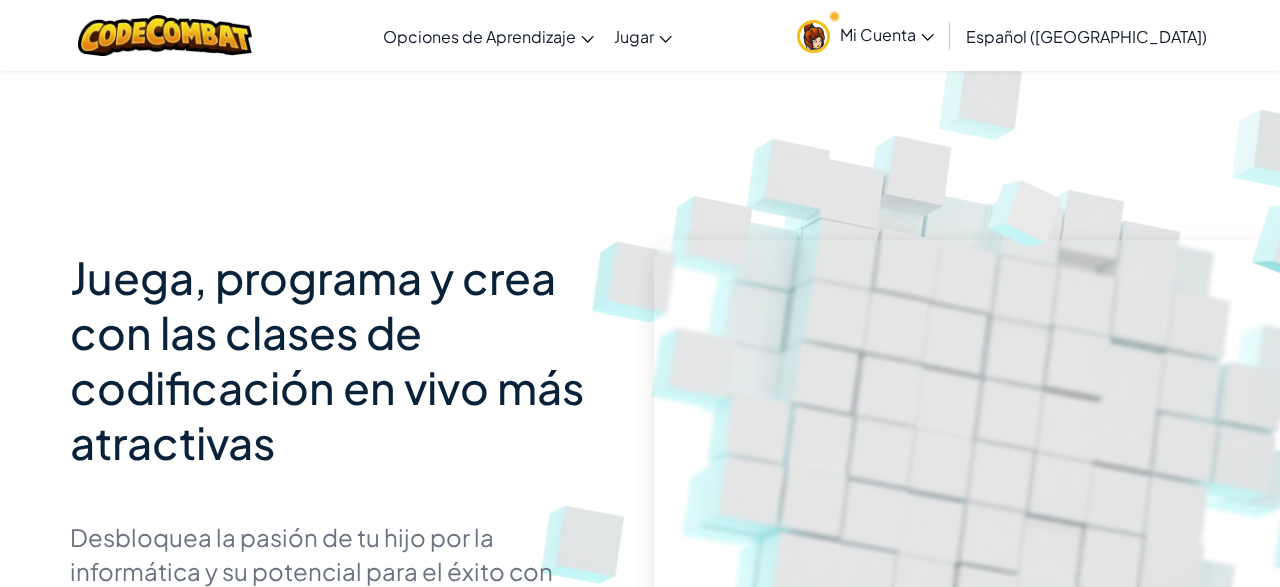 click on "Juega, programa y crea con las clases de codificación en vivo más atractivas" at bounding box center [327, 359] 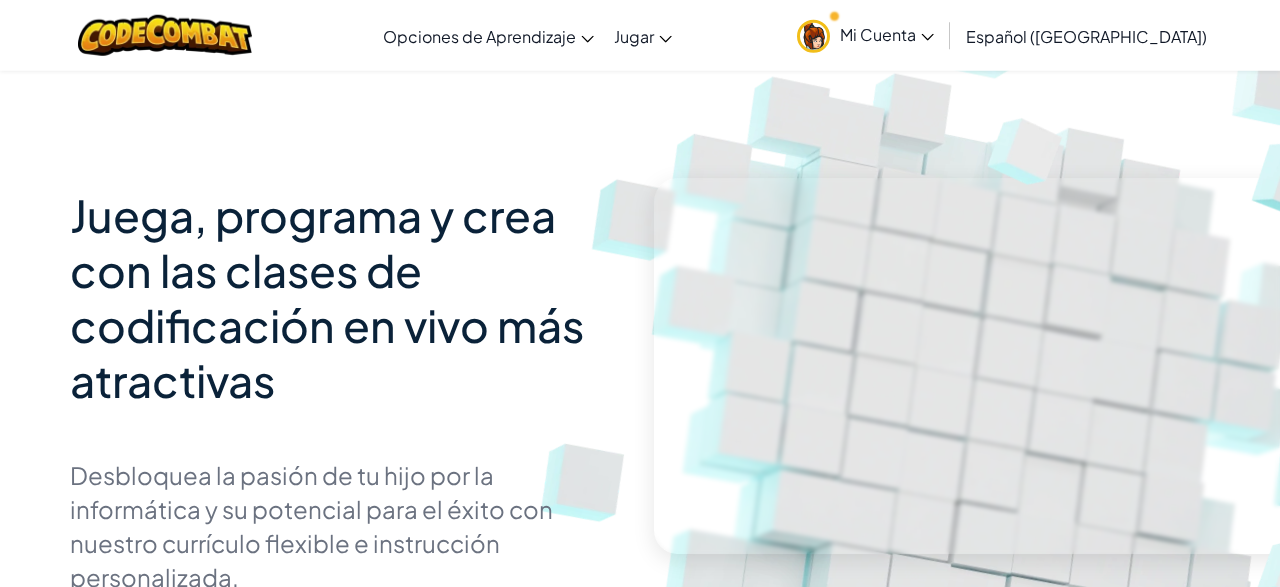 scroll, scrollTop: 0, scrollLeft: 0, axis: both 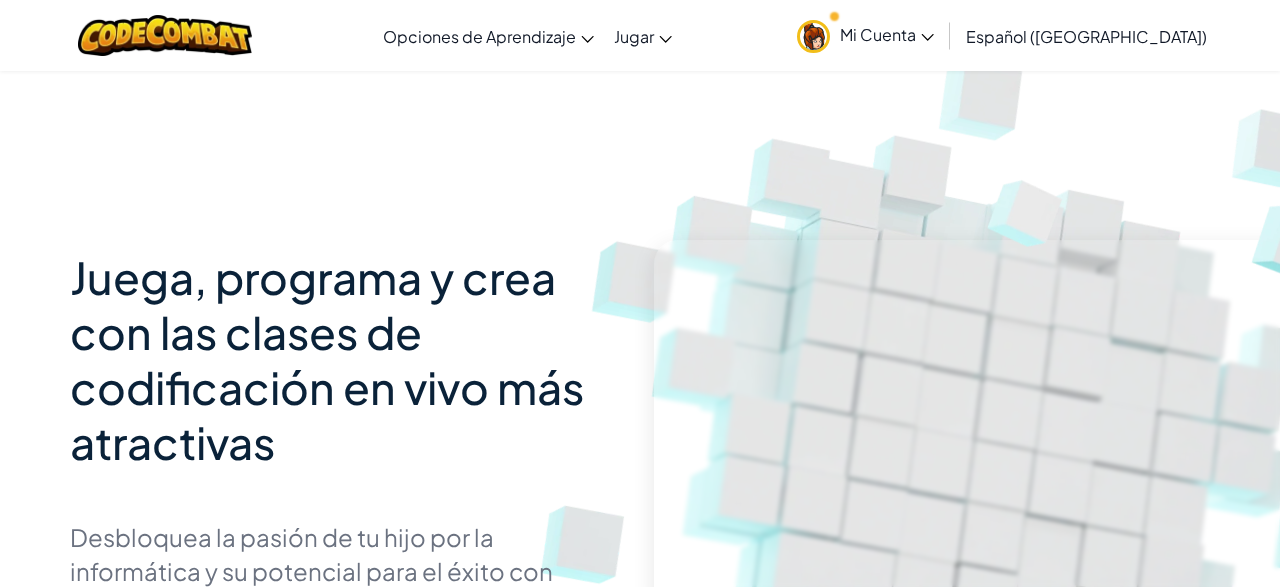 click 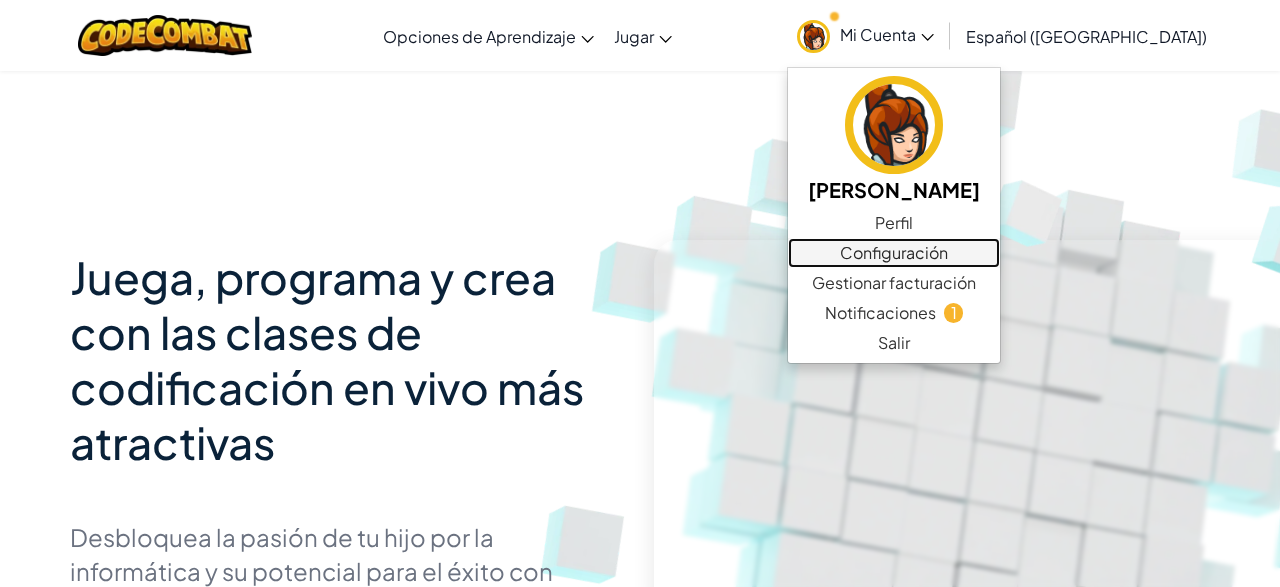 click on "Configuración" at bounding box center [894, 253] 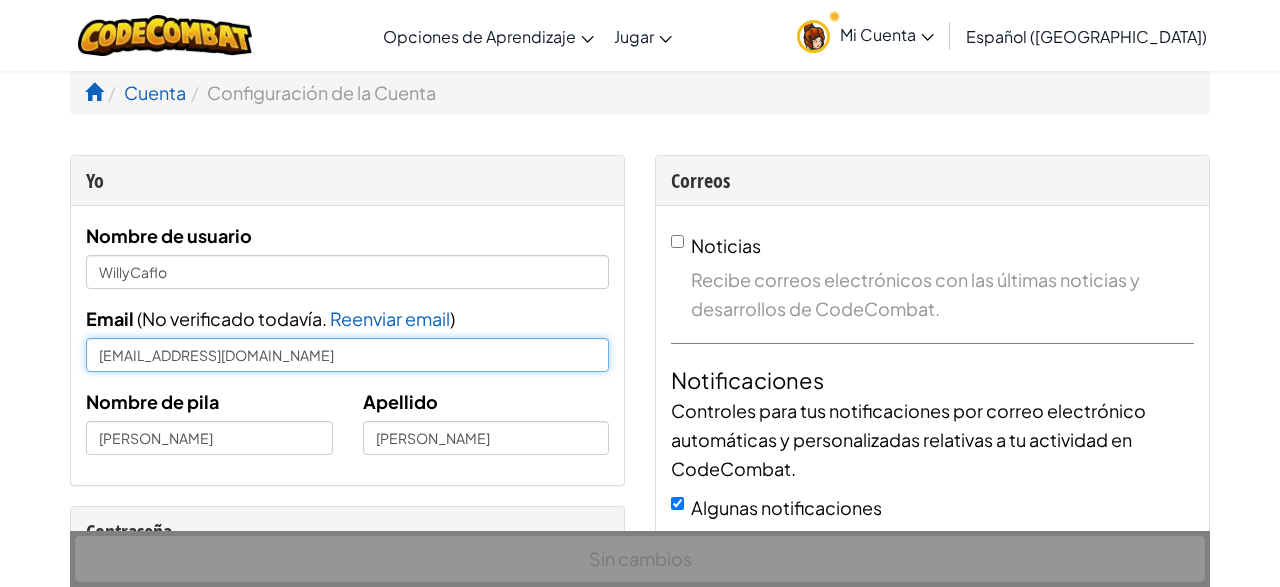 click on "[EMAIL_ADDRESS][DOMAIN_NAME]" at bounding box center (347, 355) 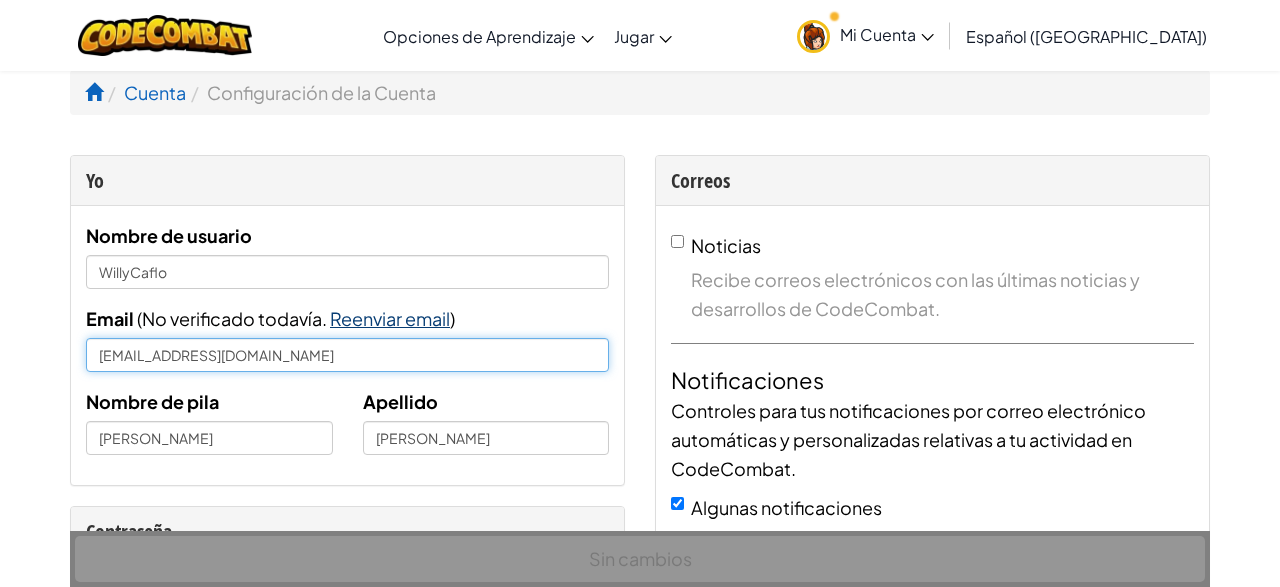 type on "[EMAIL_ADDRESS][DOMAIN_NAME]" 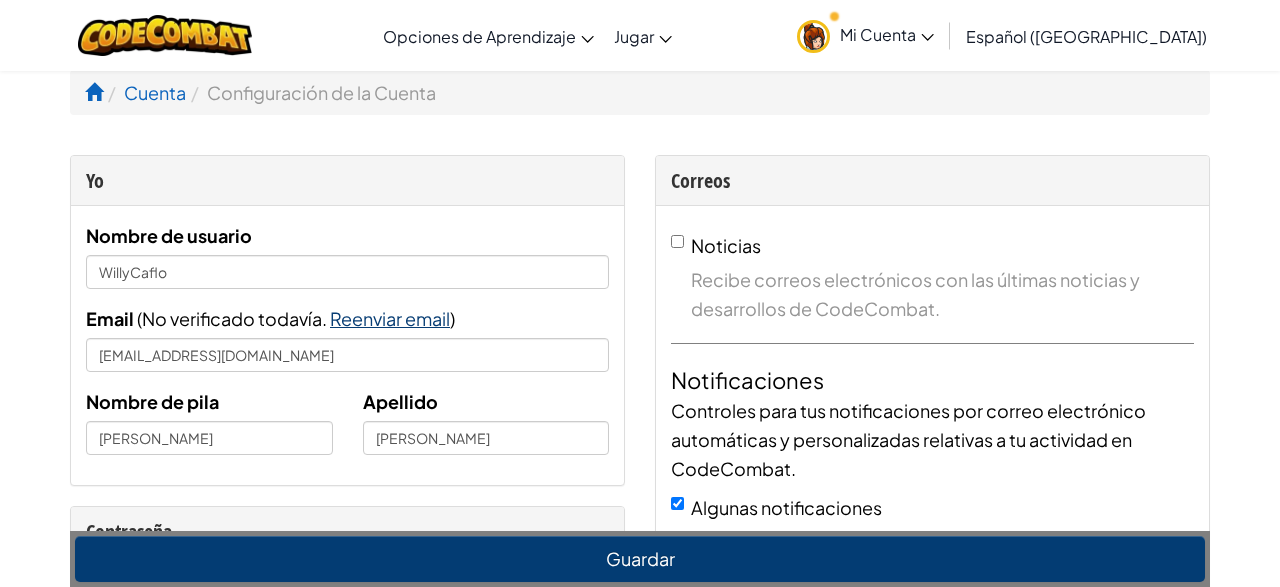 click on "Reenviar email" at bounding box center (390, 318) 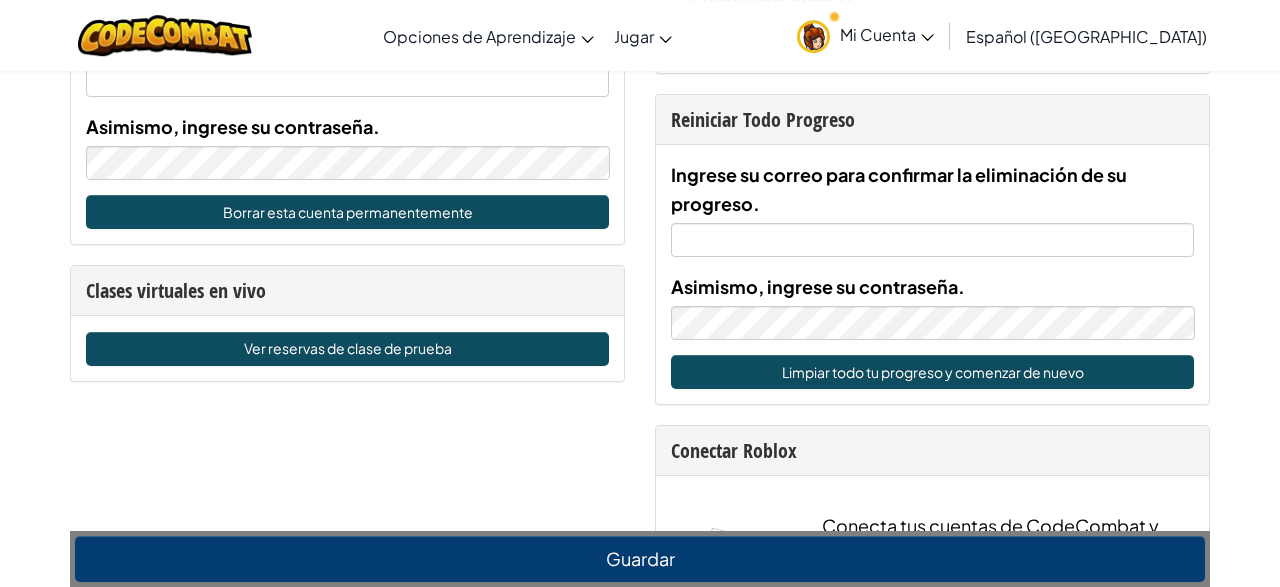 scroll, scrollTop: 1169, scrollLeft: 0, axis: vertical 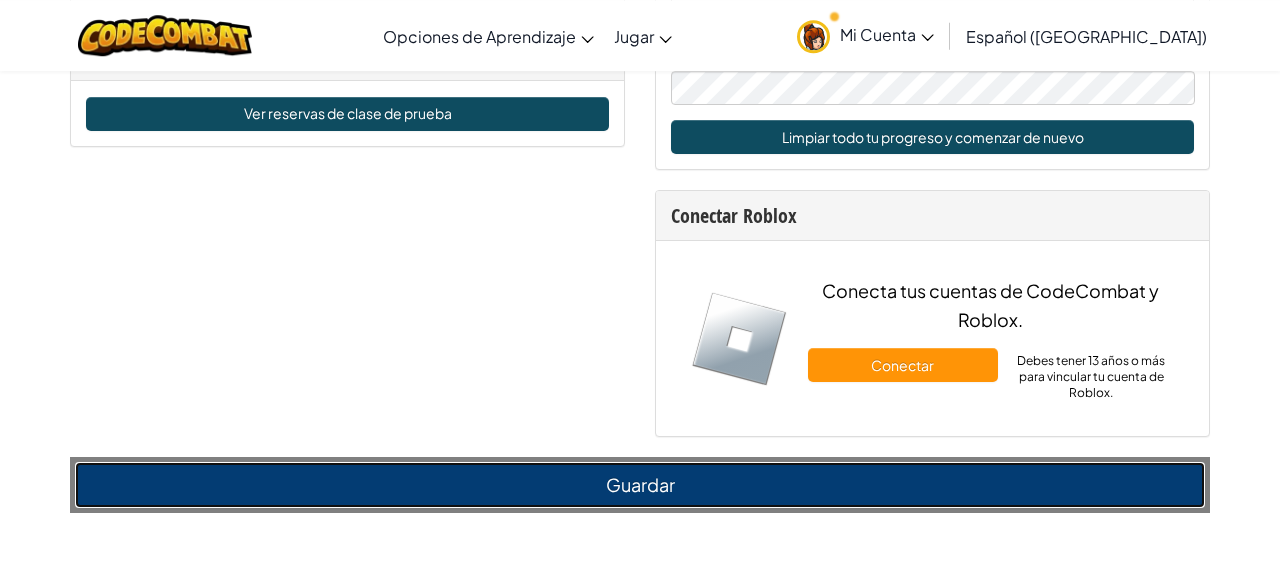 click on "Guardar" at bounding box center [640, 485] 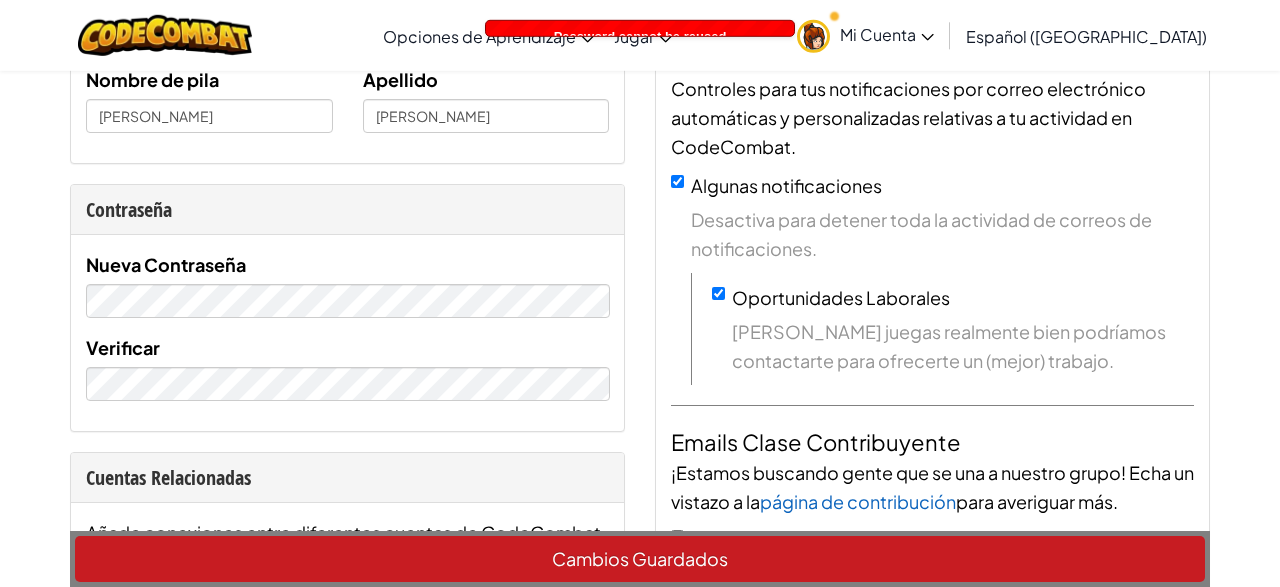 scroll, scrollTop: 332, scrollLeft: 0, axis: vertical 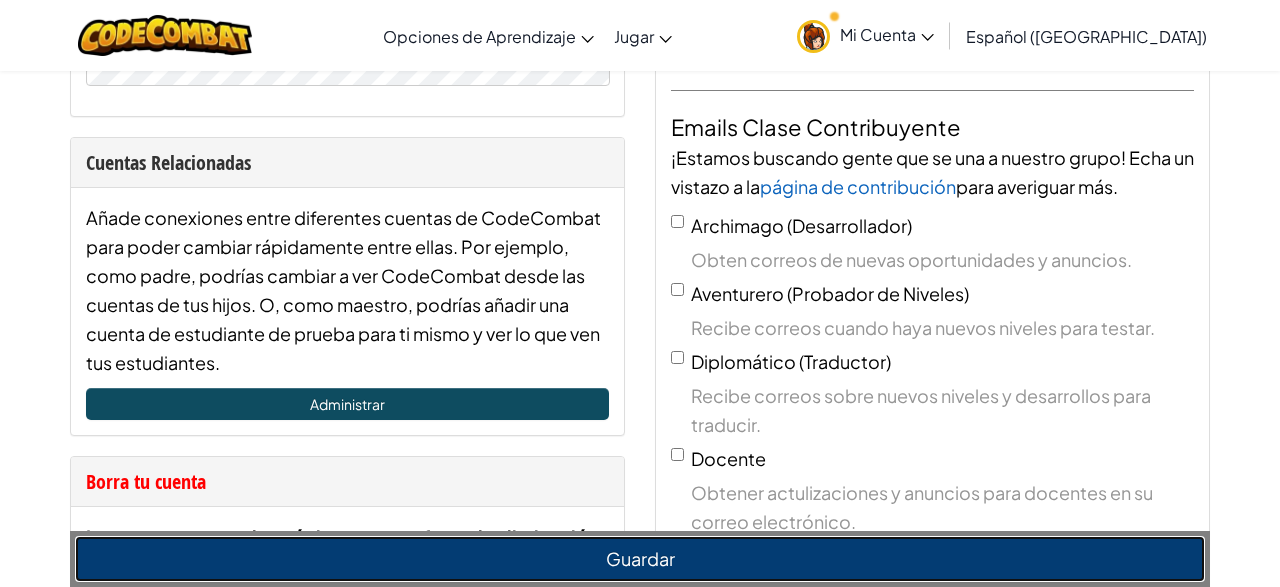 click on "Guardar" at bounding box center (640, 559) 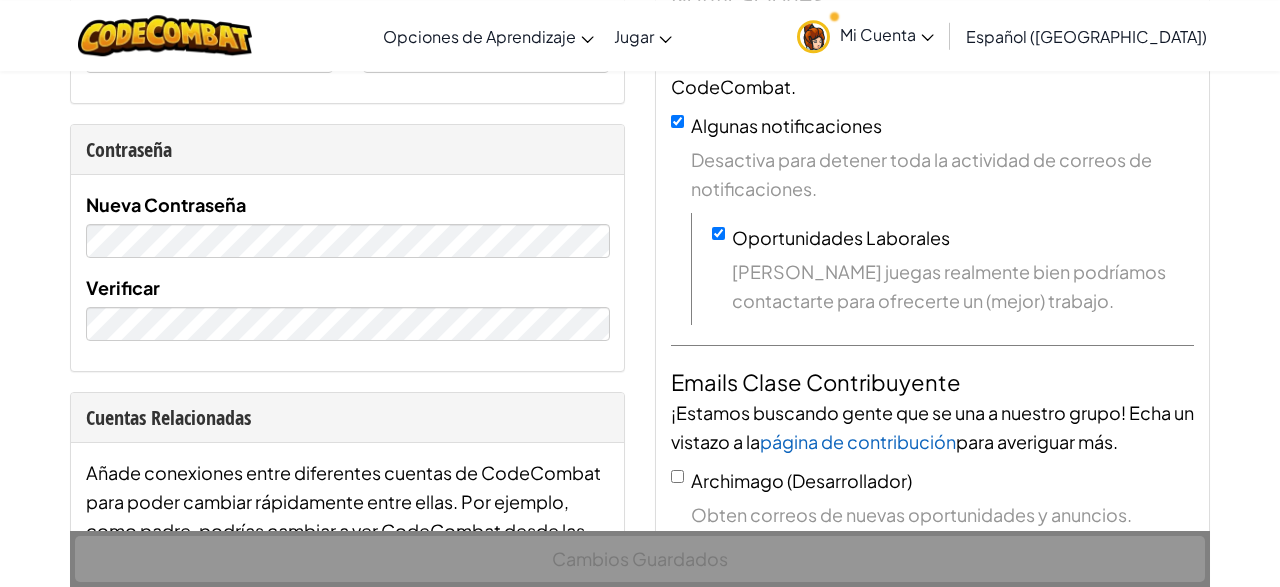 scroll, scrollTop: 637, scrollLeft: 0, axis: vertical 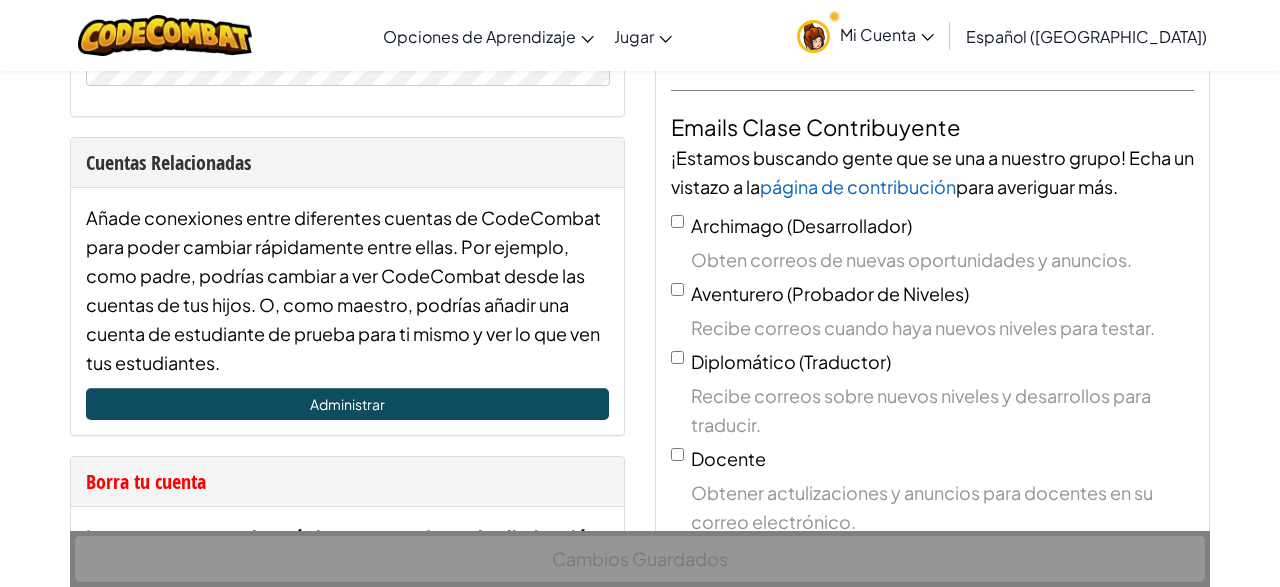 click on "Mi Cuenta" at bounding box center (887, 34) 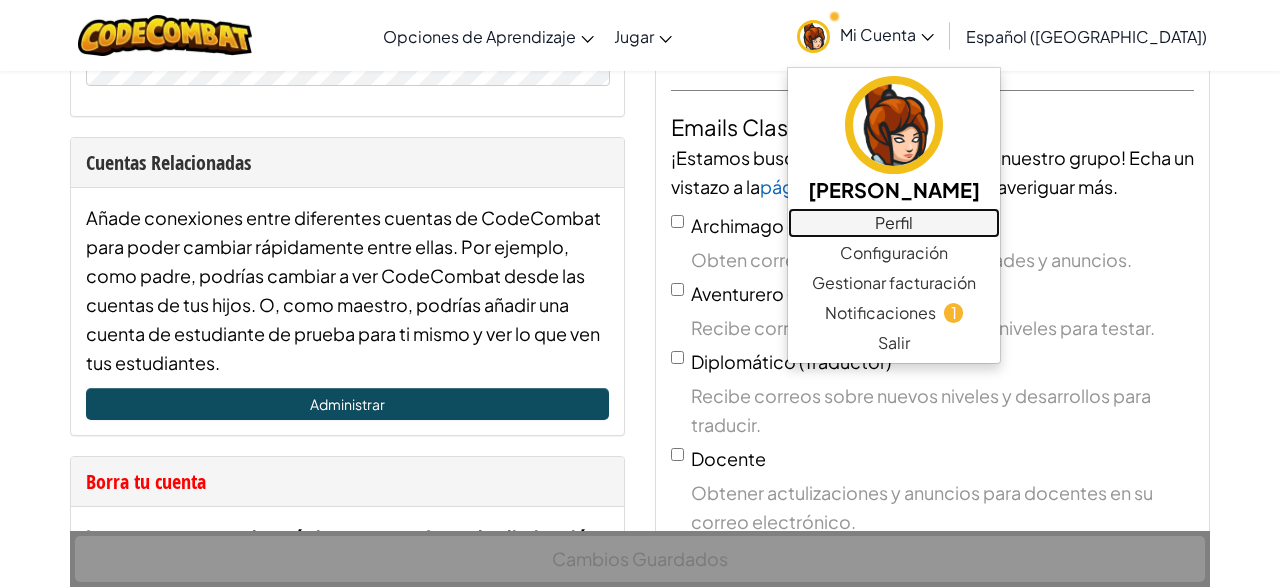 click on "Perfil" at bounding box center (894, 223) 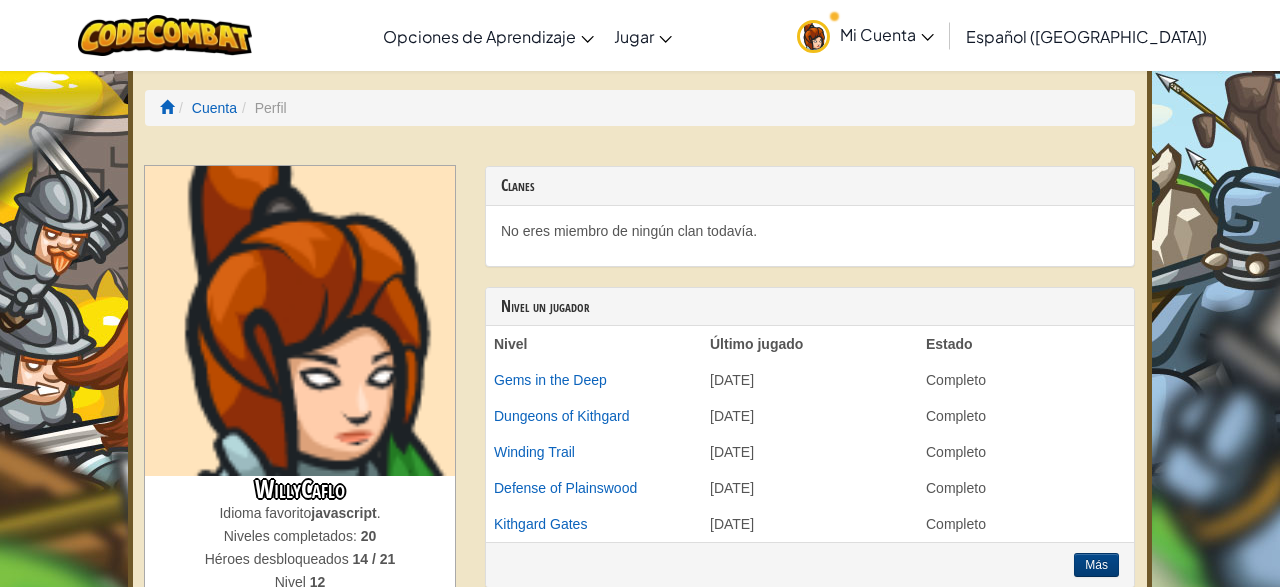 click on "No eres miembro de ningún clan todavía." at bounding box center [810, 236] 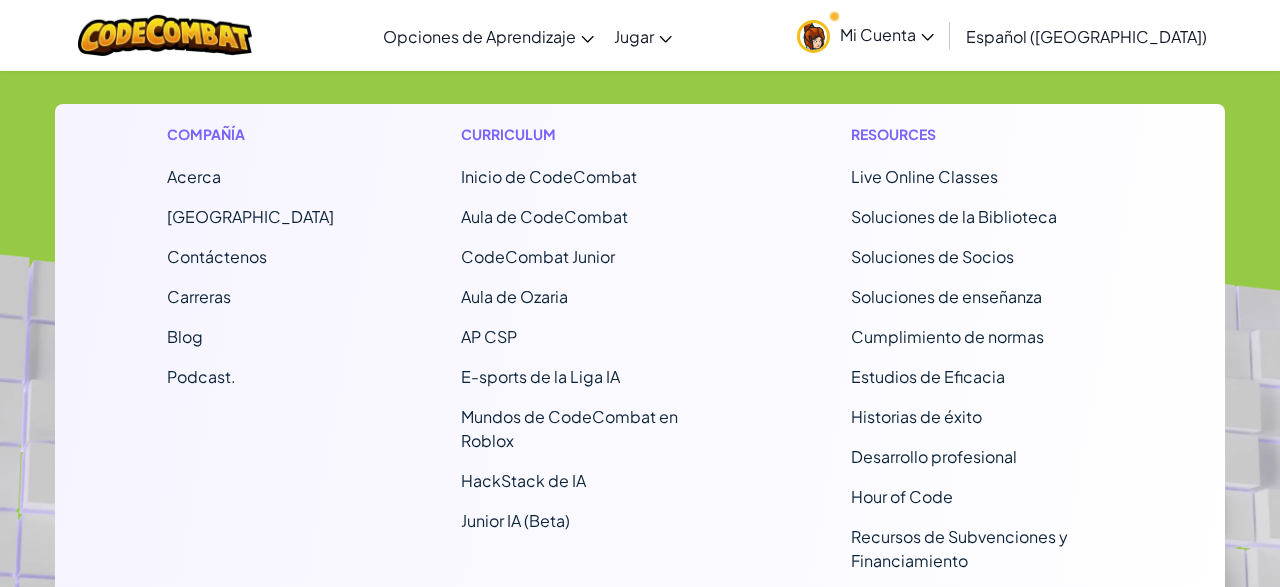 scroll, scrollTop: 1820, scrollLeft: 0, axis: vertical 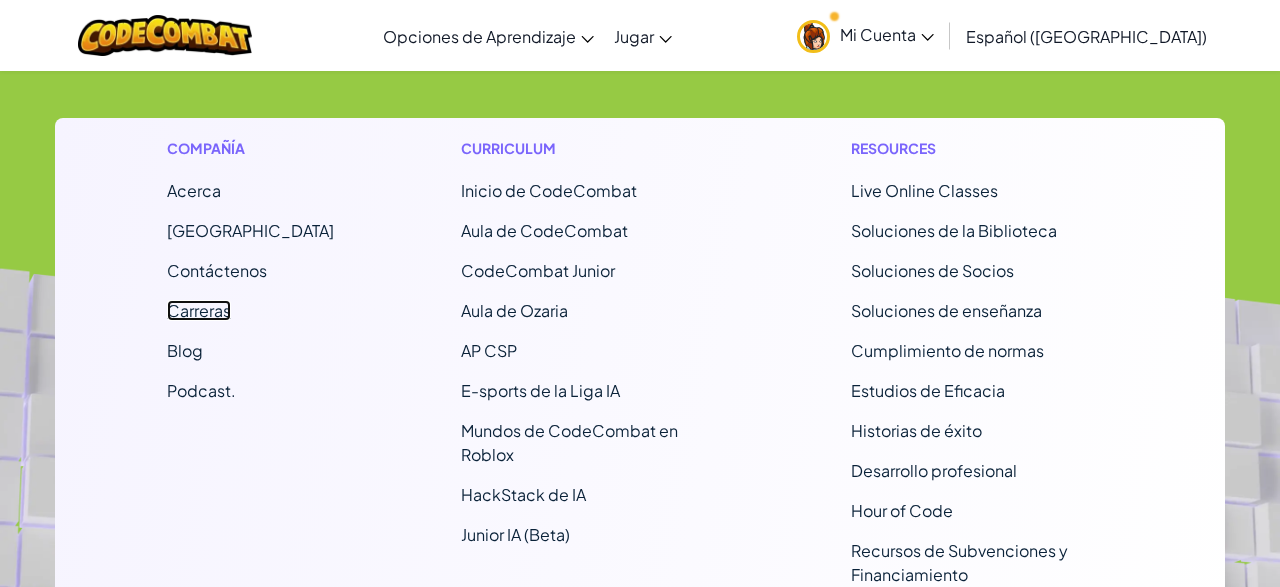 click on "Carreras" at bounding box center [199, 310] 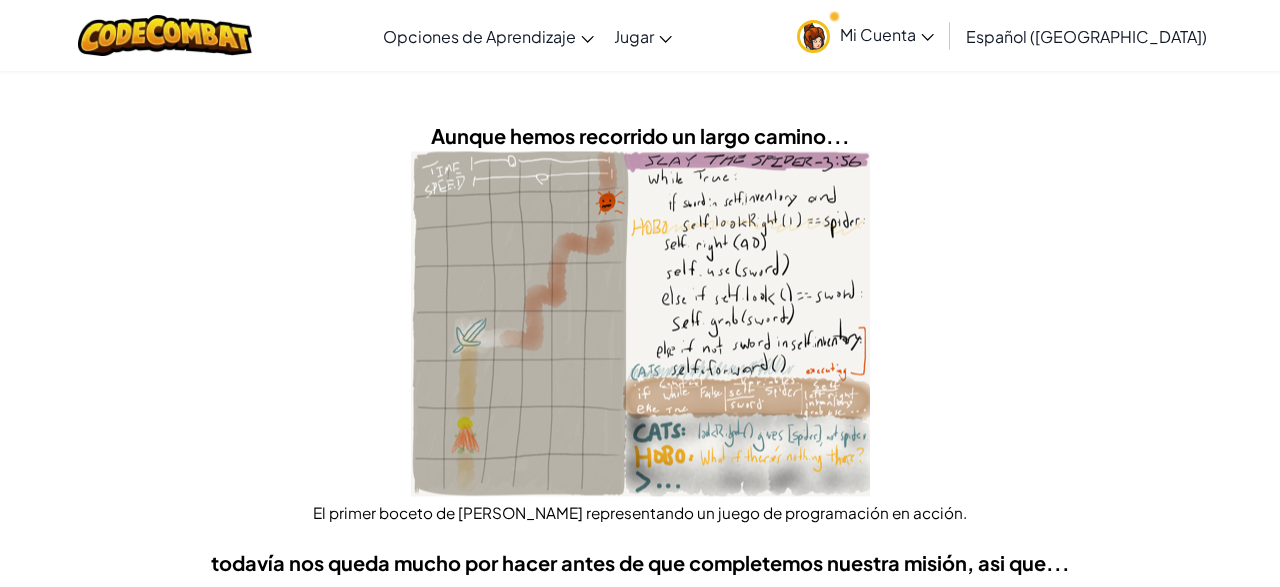 scroll, scrollTop: 5110, scrollLeft: 0, axis: vertical 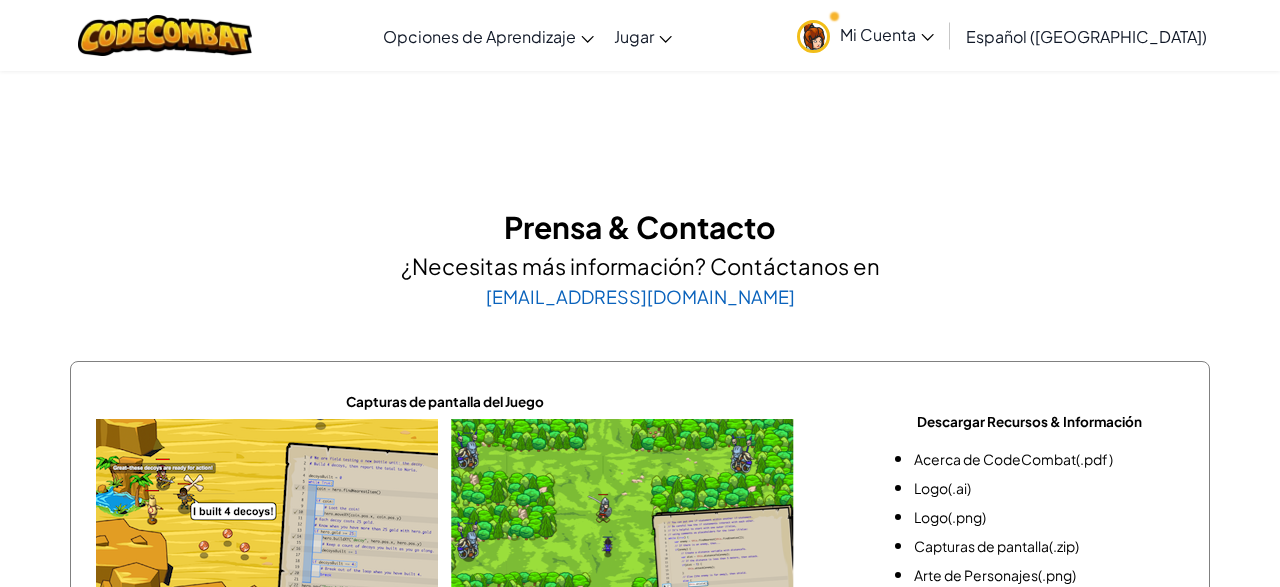 click on "Prensa & Contacto" at bounding box center (640, 227) 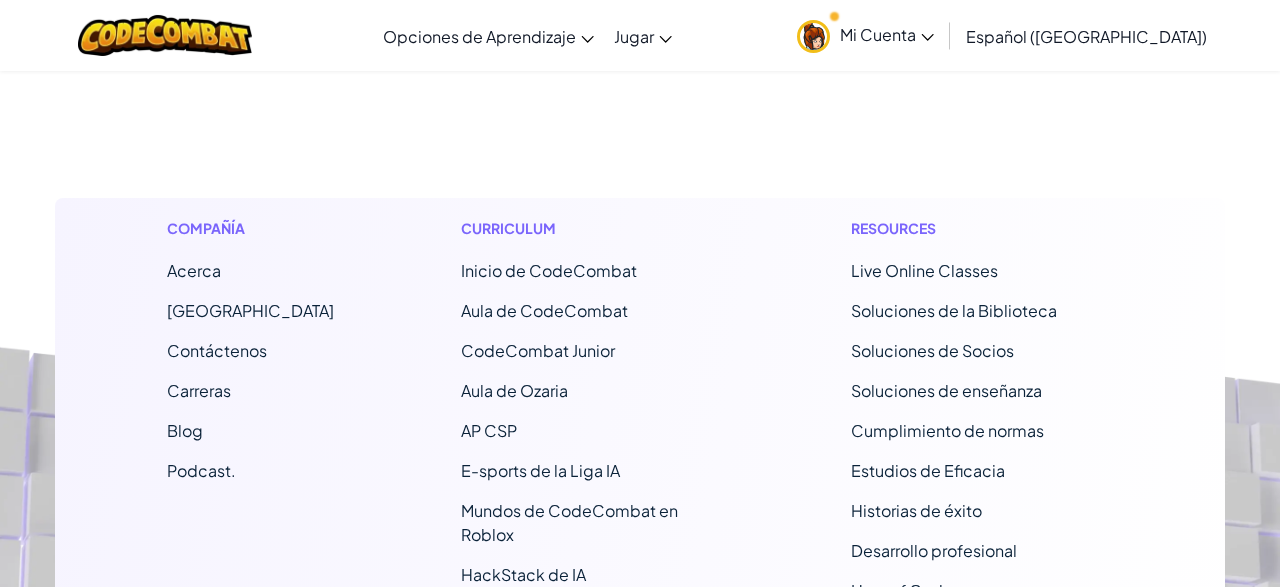 scroll, scrollTop: 6670, scrollLeft: 0, axis: vertical 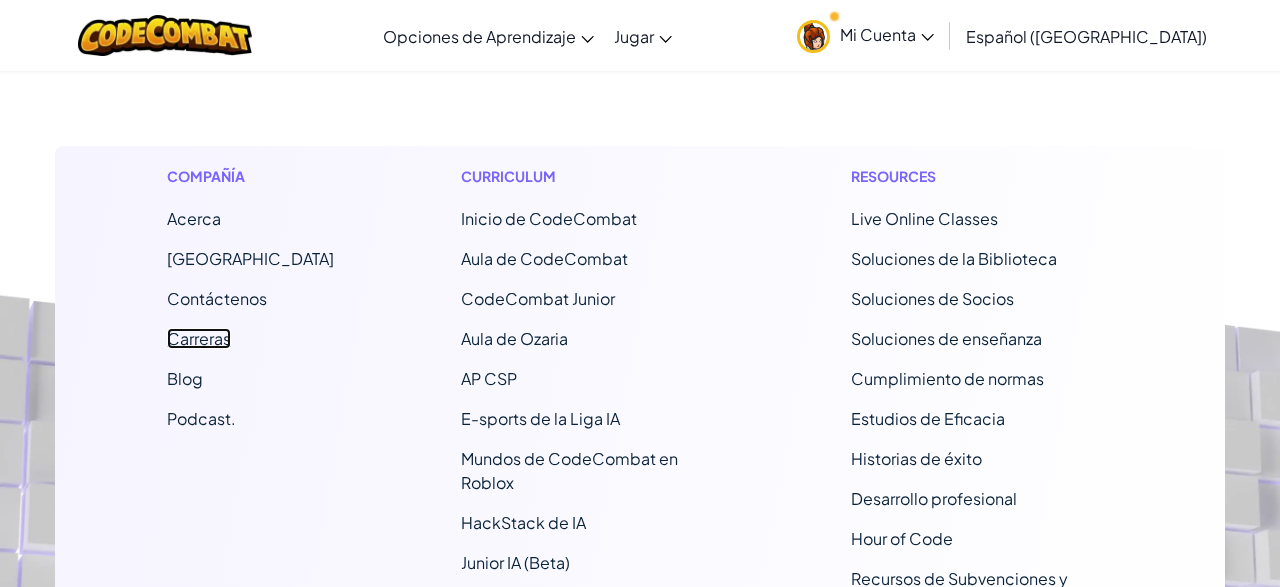 click on "Carreras" at bounding box center (199, 338) 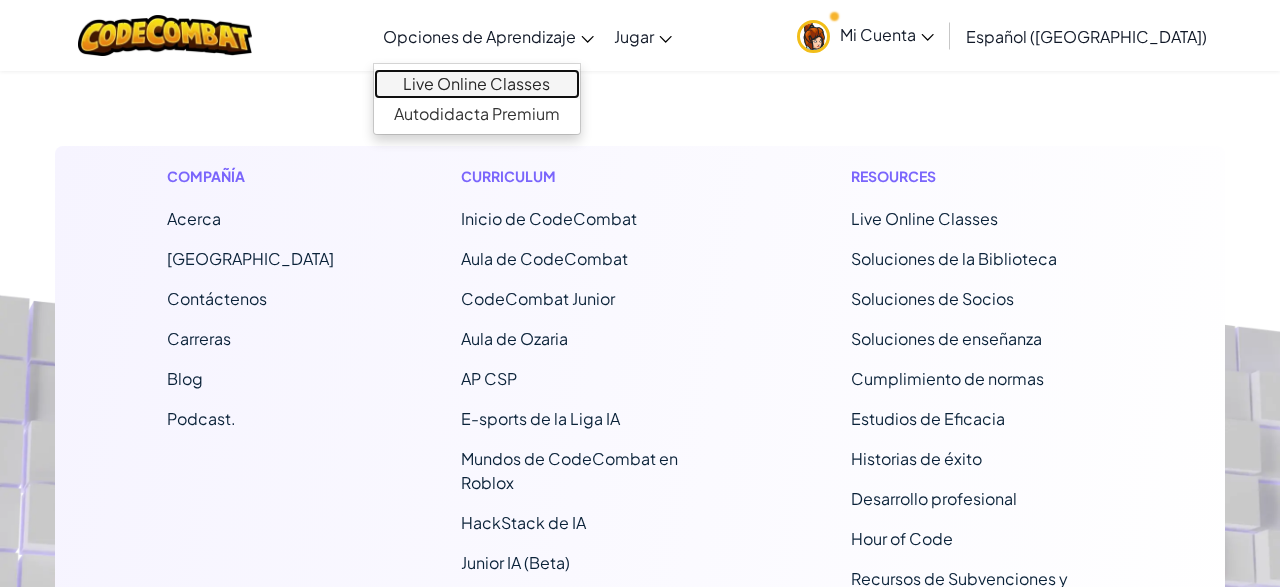 click on "Live Online Classes" at bounding box center [477, 84] 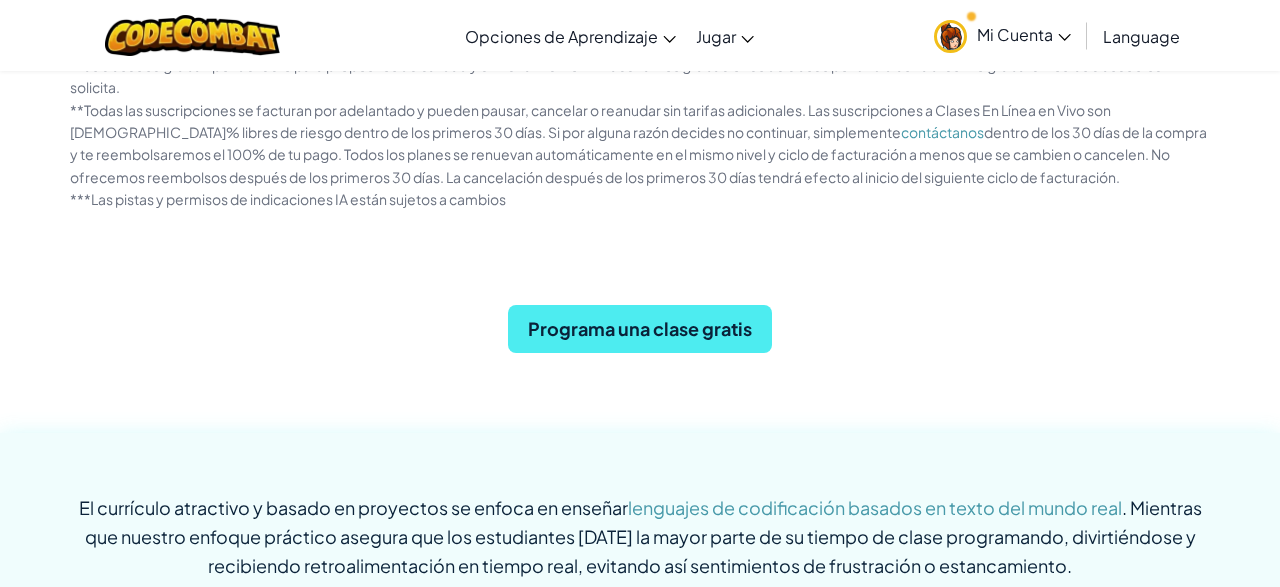scroll, scrollTop: 0, scrollLeft: 0, axis: both 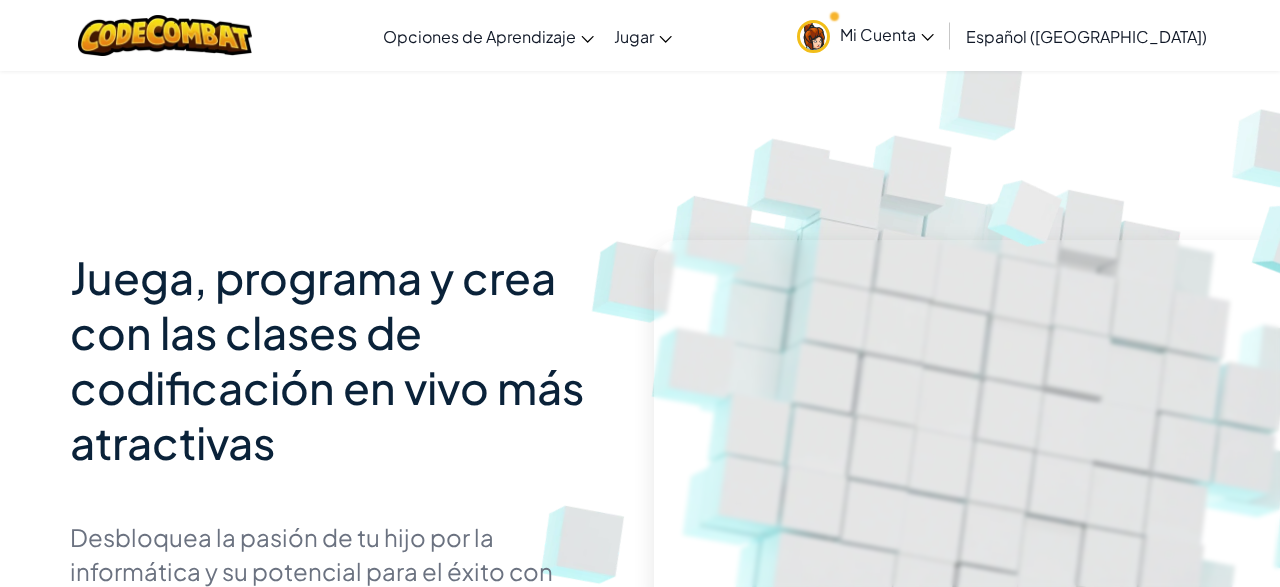 click on "Juega, programa y crea con las clases de codificación en vivo más atractivas" at bounding box center [327, 359] 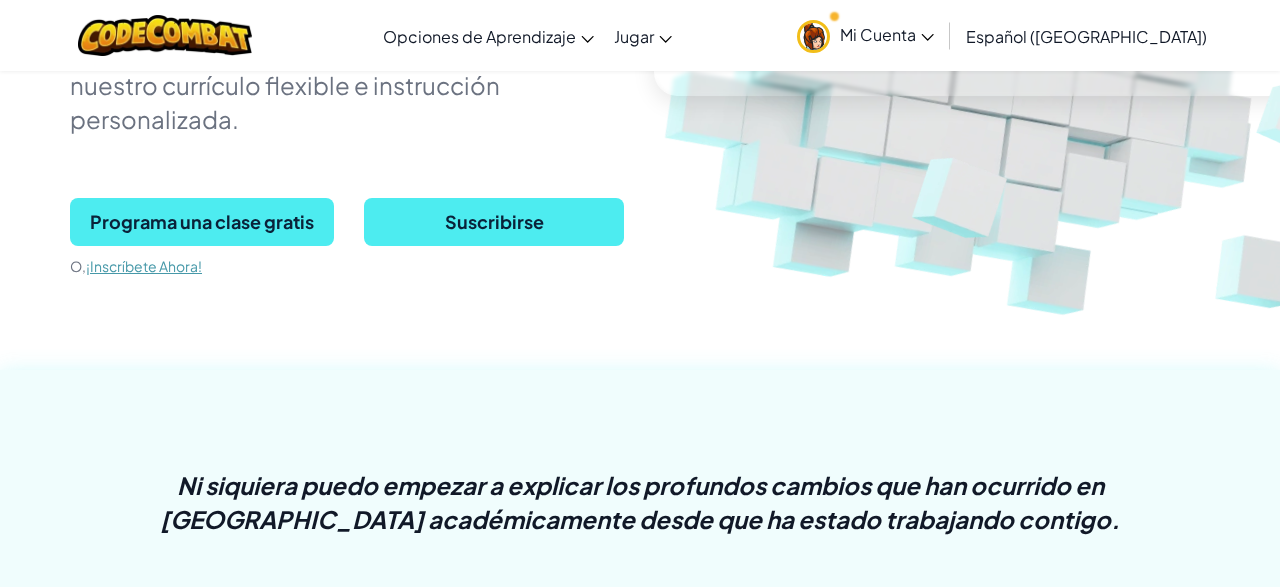 scroll, scrollTop: 572, scrollLeft: 0, axis: vertical 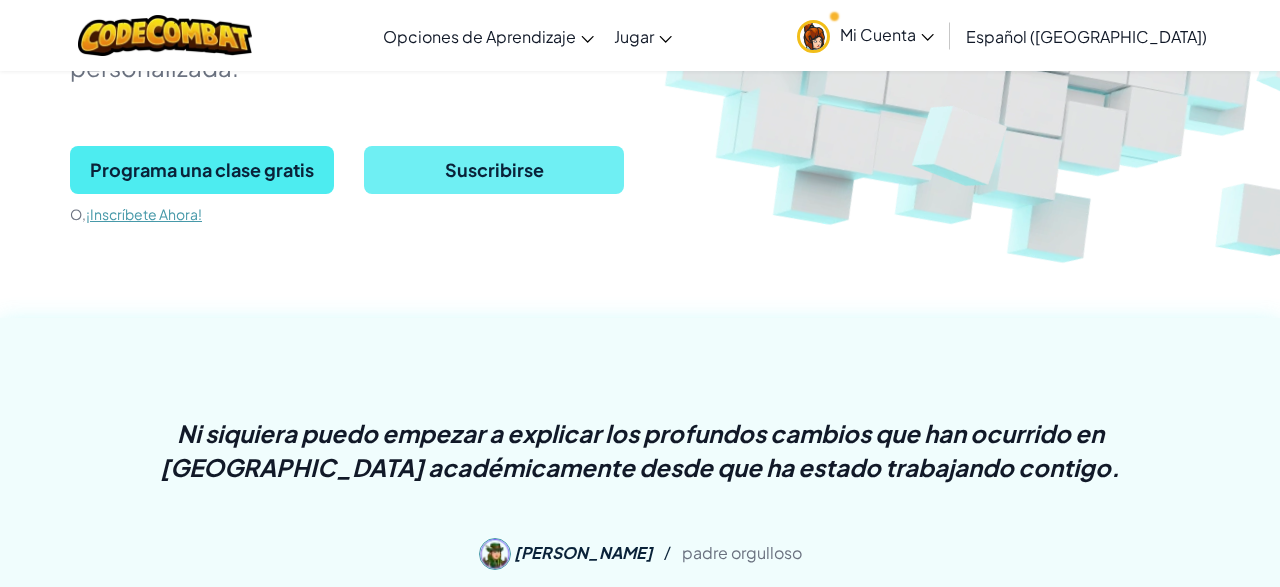 click on "Suscribirse" at bounding box center [494, 170] 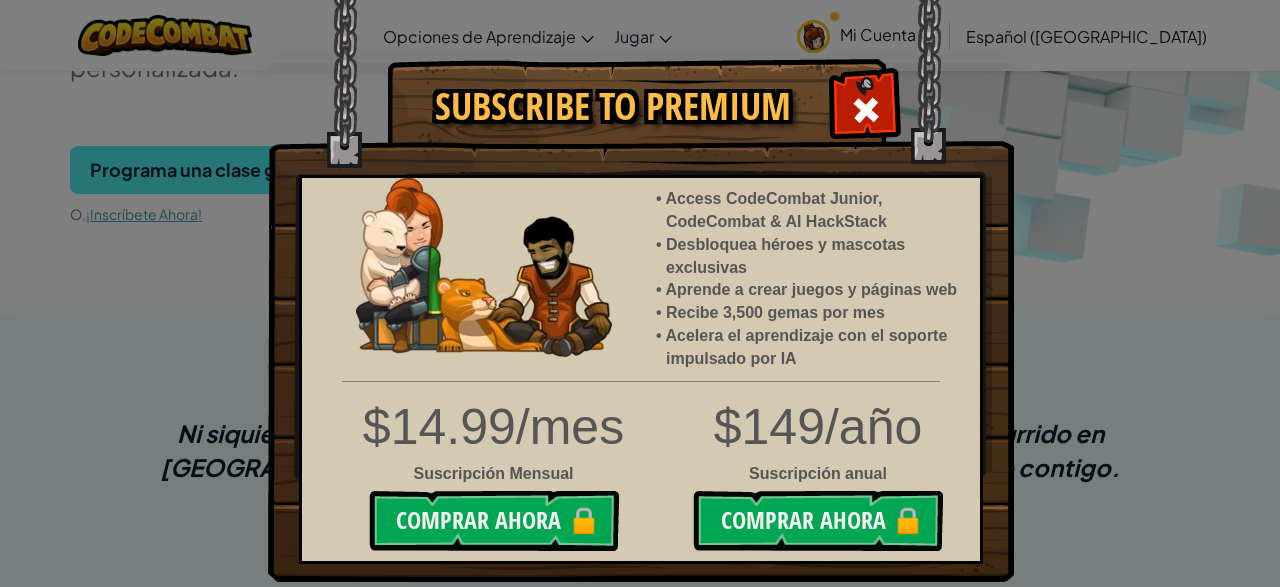 click on "Desbloquea héroes y mascotas exclusivas" at bounding box center [813, 257] 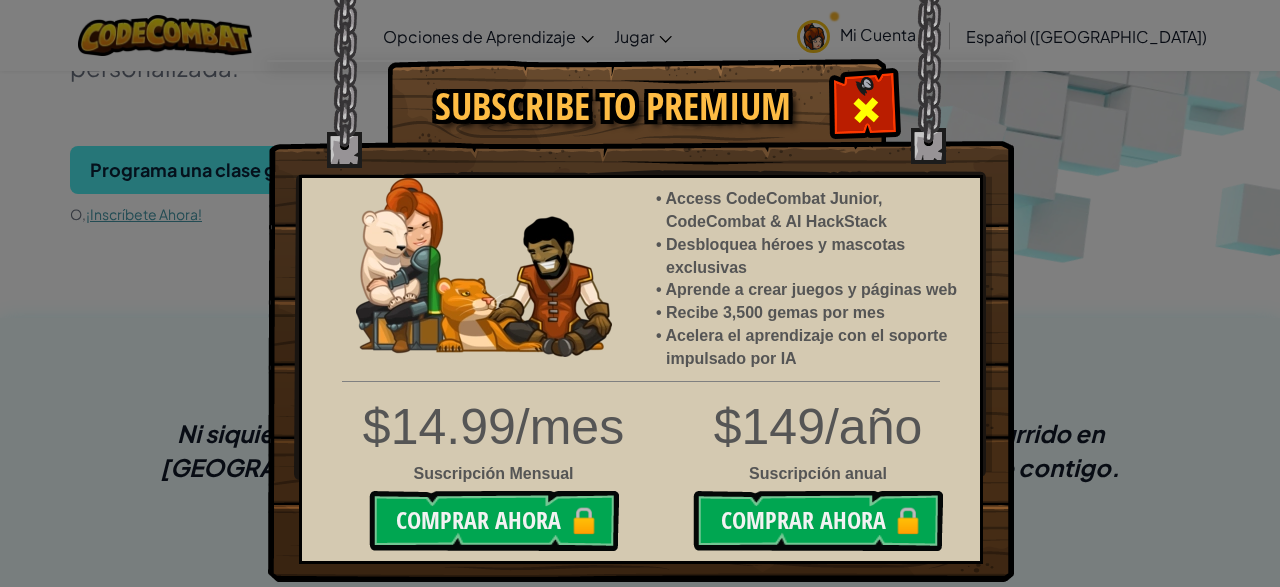 click at bounding box center (865, 107) 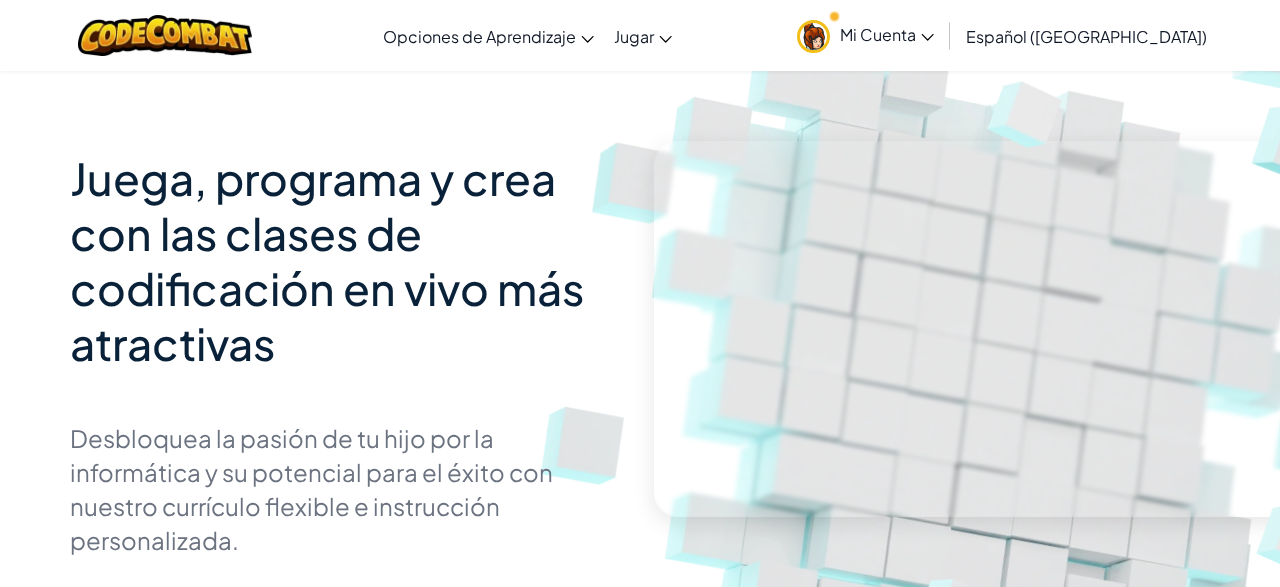 scroll, scrollTop: 104, scrollLeft: 0, axis: vertical 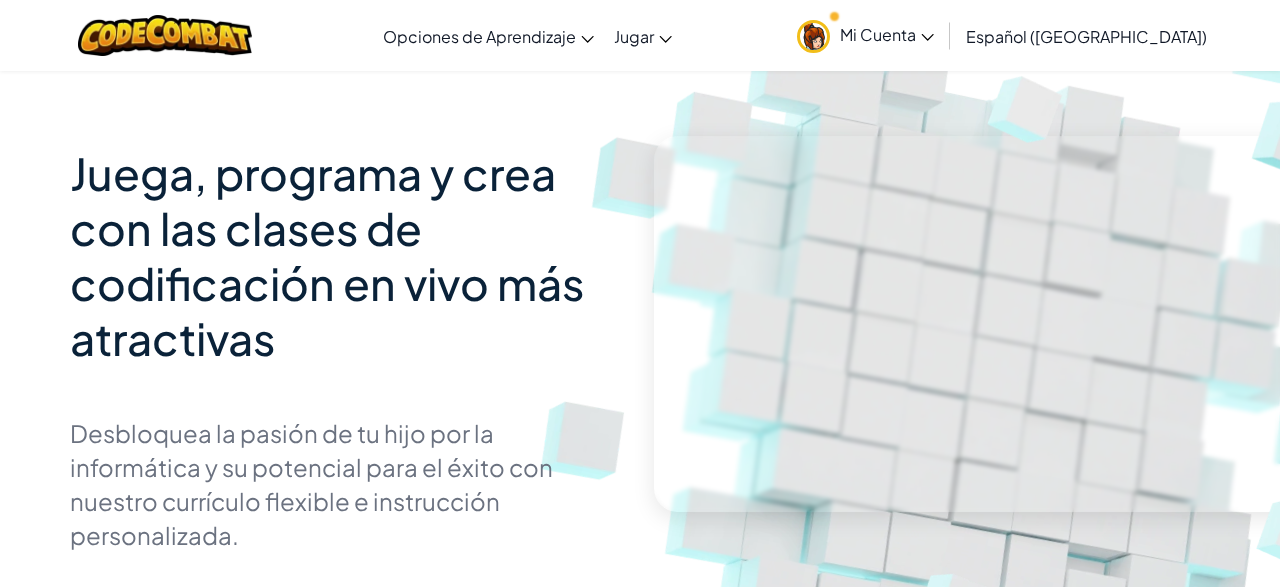 click on "Juega, programa y crea con las clases de codificación en vivo más atractivas" at bounding box center (327, 255) 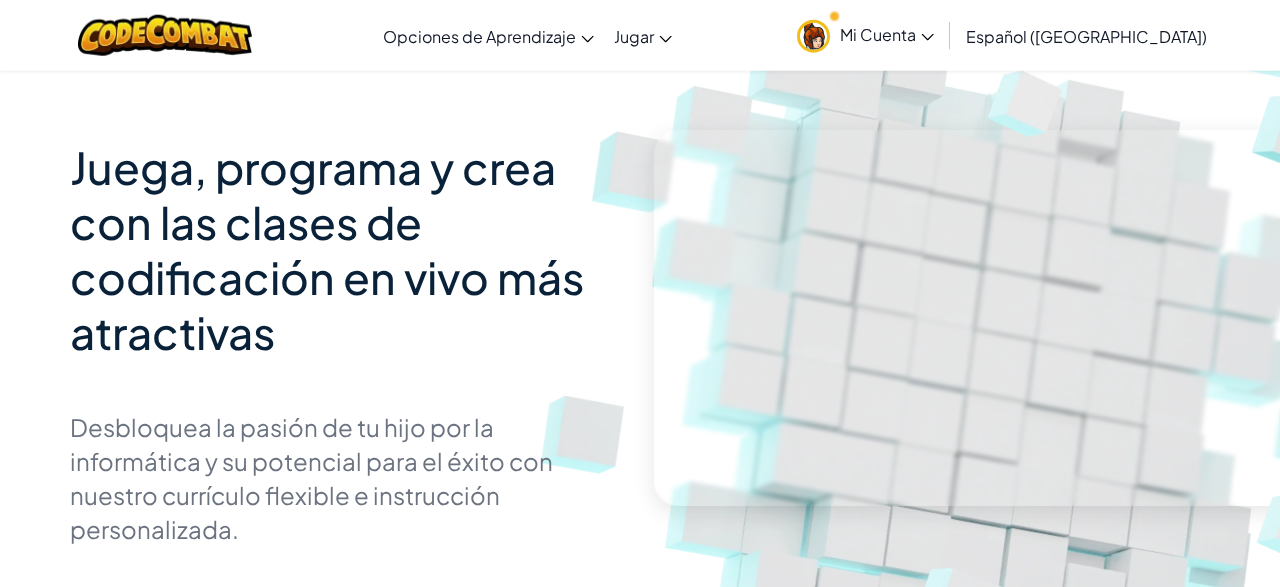 scroll, scrollTop: 104, scrollLeft: 0, axis: vertical 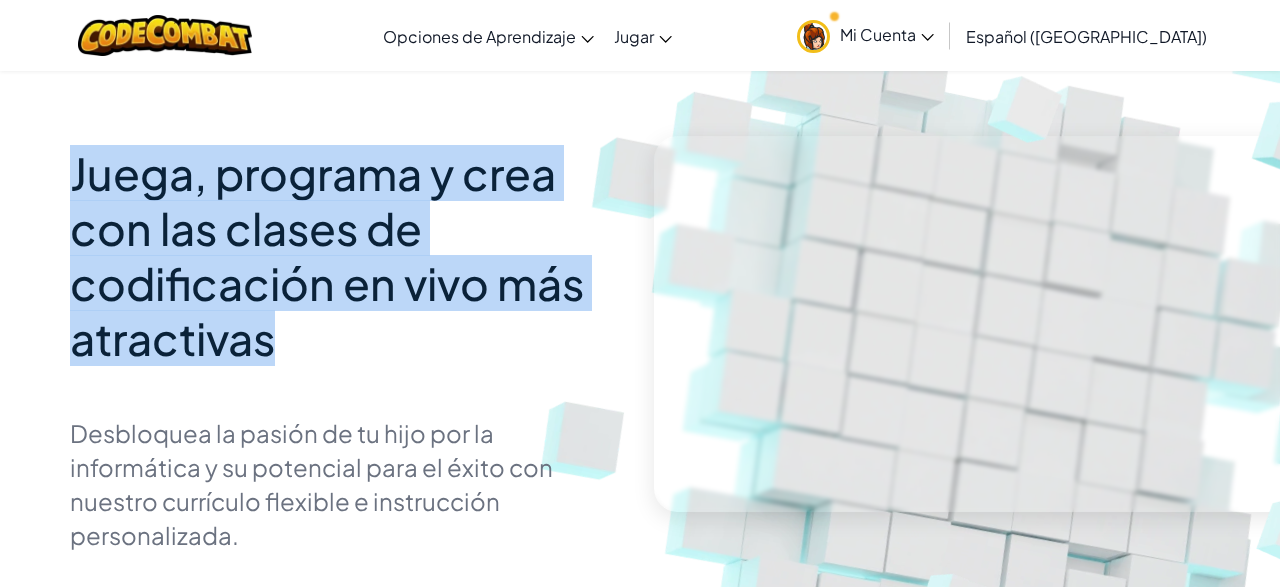 drag, startPoint x: 74, startPoint y: 177, endPoint x: 381, endPoint y: 365, distance: 359.99026 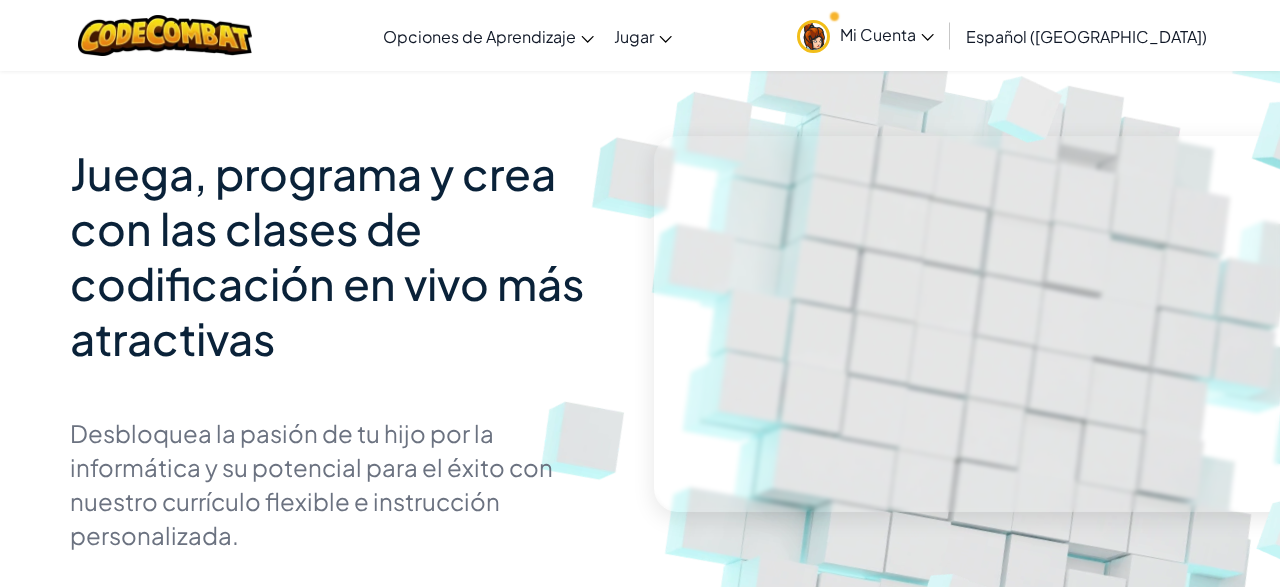 click on "Juega, programa y crea con las clases de codificación en vivo más atractivas" at bounding box center (347, 256) 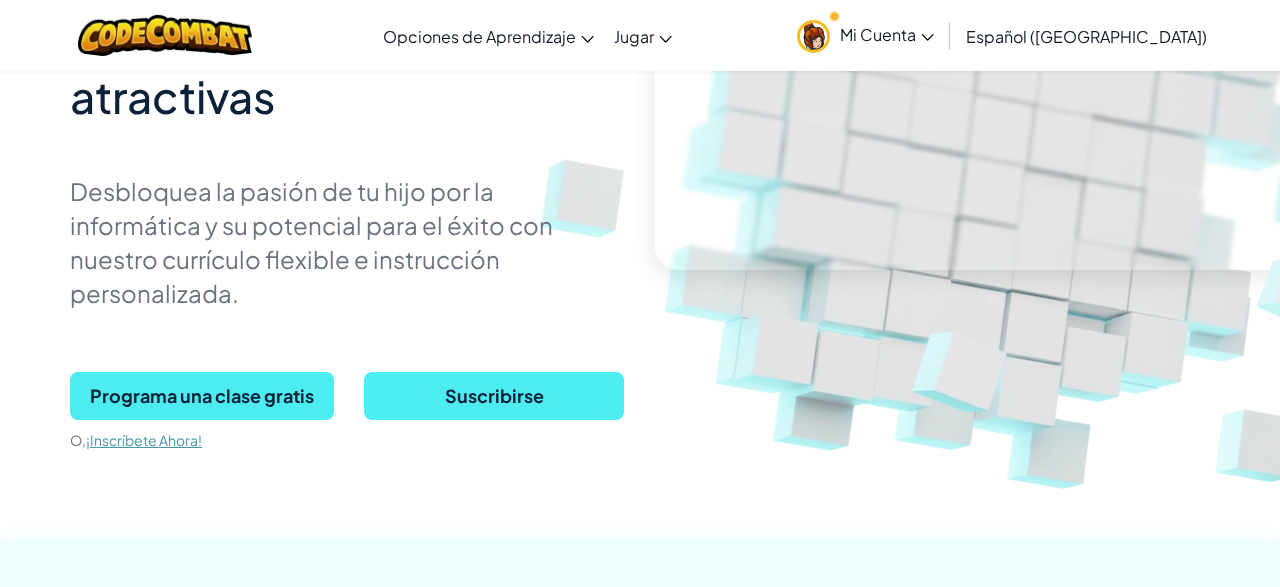 scroll, scrollTop: 364, scrollLeft: 0, axis: vertical 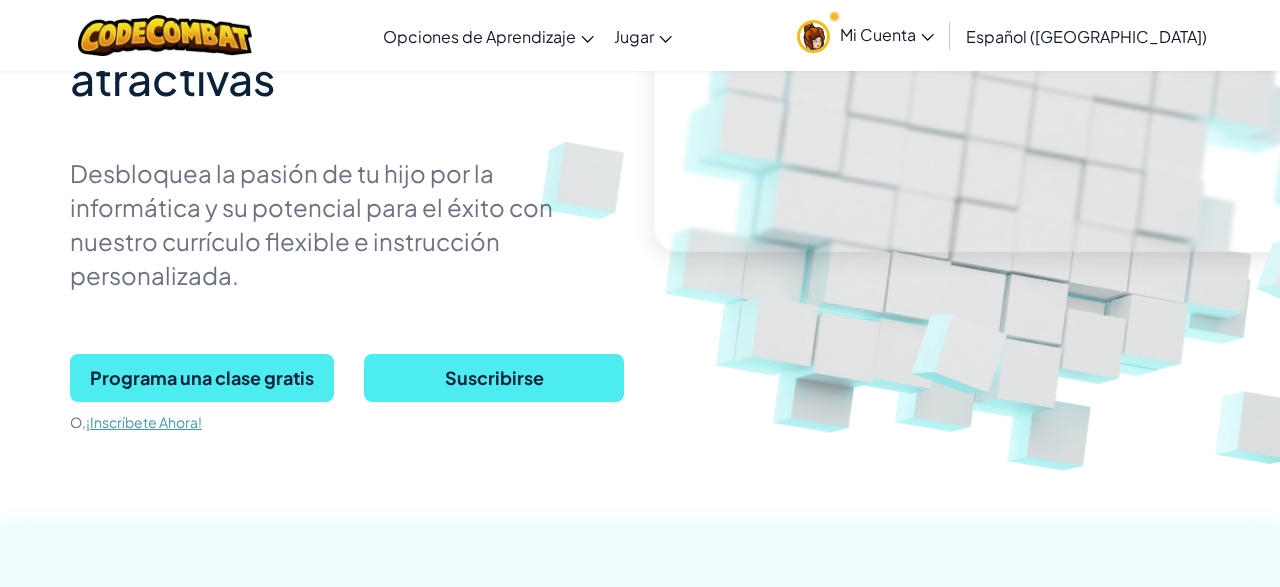 click on "Juega, programa y crea con las clases de codificación en vivo más atractivas
Desbloquea la pasión de tu hijo por la informática y su potencial para el éxito con nuestro currículo flexible e instrucción personalizada.
Programa una clase gratis
O,  ¡Inscríbete Ahora!
Suscribirse
Ni siquiera puedo empezar a explicar los profundos cambios que han ocurrido en [GEOGRAPHIC_DATA] académicamente desde que ha estado trabajando contigo.
[PERSON_NAME]
/
padre orgulloso
One thing I am able to do now that I could not do before is actually believe I can code.
Student
/
[GEOGRAPHIC_DATA]
Latthaphon Pohpon
/
Parent
[DEMOGRAPHIC_DATA]
2
3" at bounding box center [640, 8036] 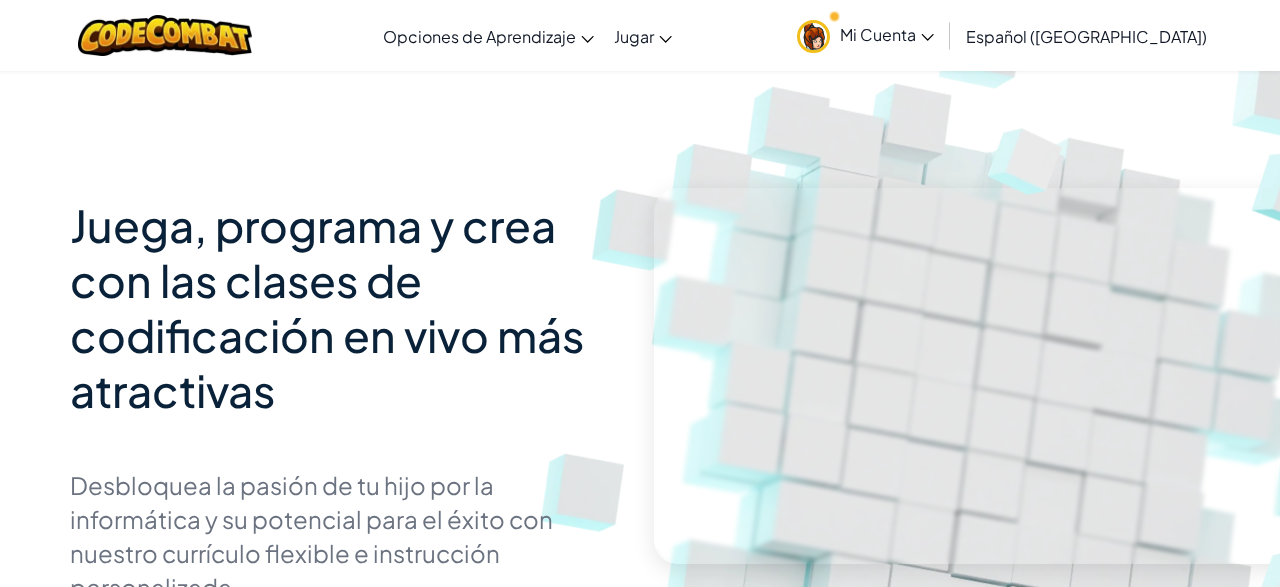 scroll, scrollTop: 104, scrollLeft: 0, axis: vertical 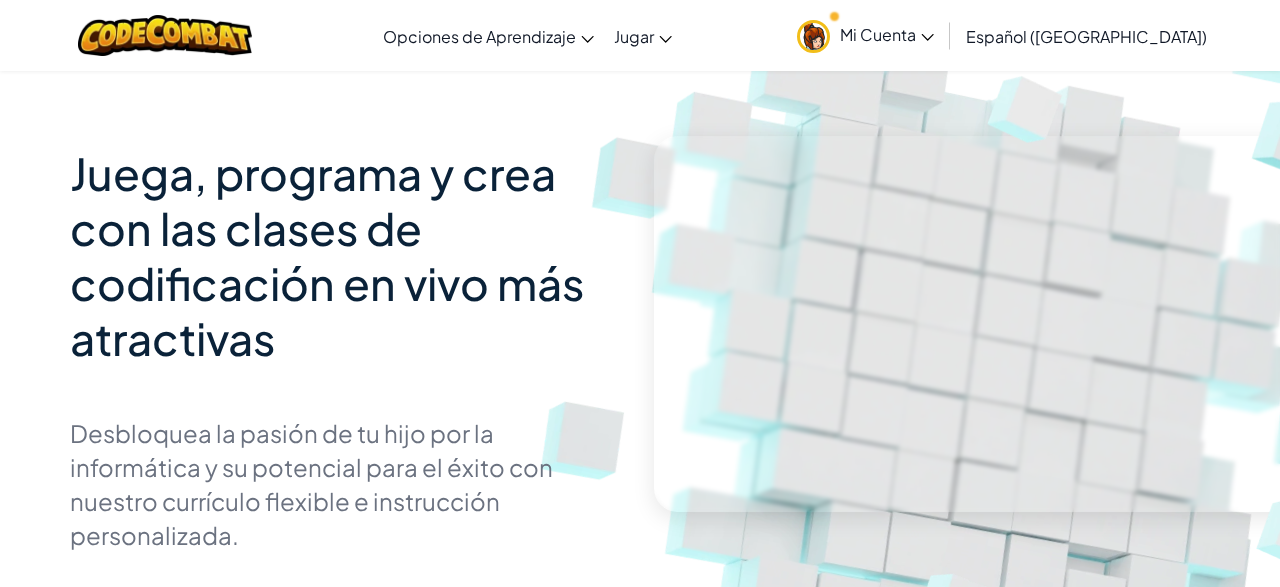 click on "Juega, programa y crea con las clases de codificación en vivo más atractivas" at bounding box center (347, 256) 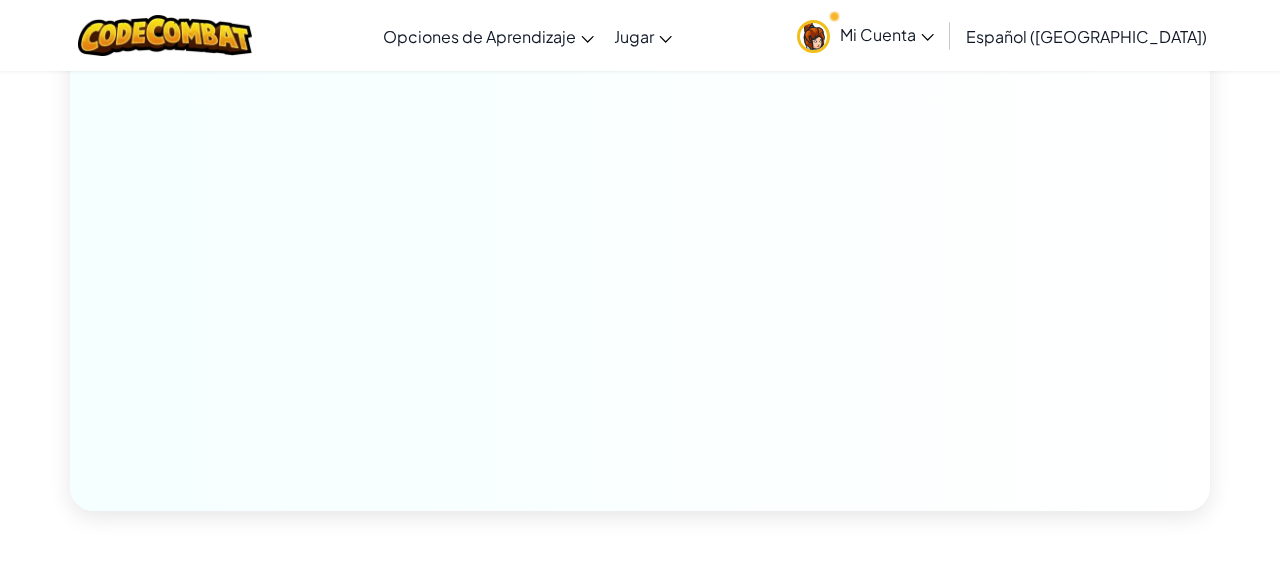 scroll, scrollTop: 3172, scrollLeft: 0, axis: vertical 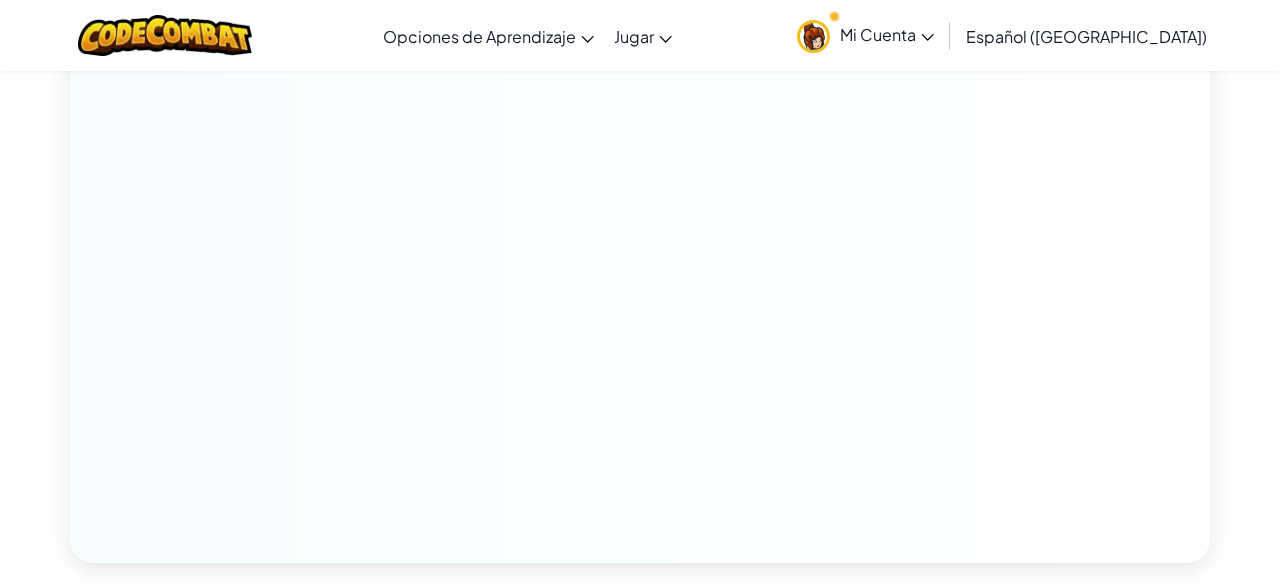 click on "Juega, programa y crea con las clases de codificación en vivo más atractivas
Desbloquea la pasión de tu hijo por la informática y su potencial para el éxito con nuestro currículo flexible e instrucción personalizada.
Programa una clase gratis
O,  ¡Inscríbete Ahora!
Suscribirse
Ni siquiera puedo empezar a explicar los profundos cambios que han ocurrido en [GEOGRAPHIC_DATA] académicamente desde que ha estado trabajando contigo.
[PERSON_NAME]
/
padre orgulloso
One thing I am able to do now that I could not do before is actually believe I can code.
Student
/
[GEOGRAPHIC_DATA]
Latthaphon Pohpon
/
Parent
[DEMOGRAPHIC_DATA]
2
3" at bounding box center (640, 5228) 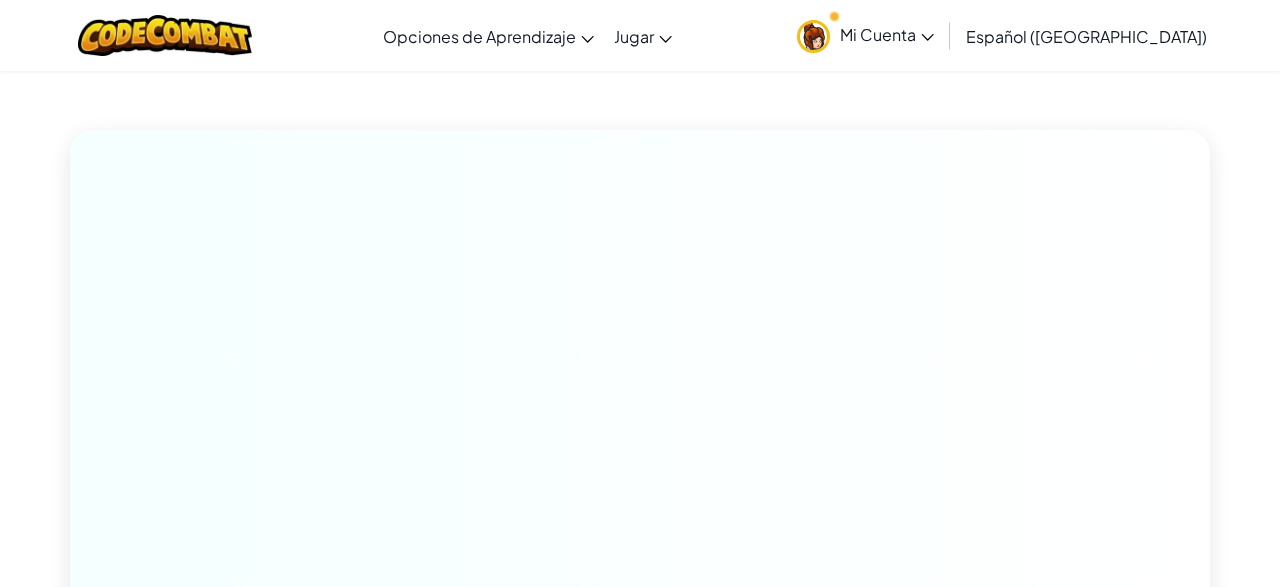 scroll, scrollTop: 3016, scrollLeft: 0, axis: vertical 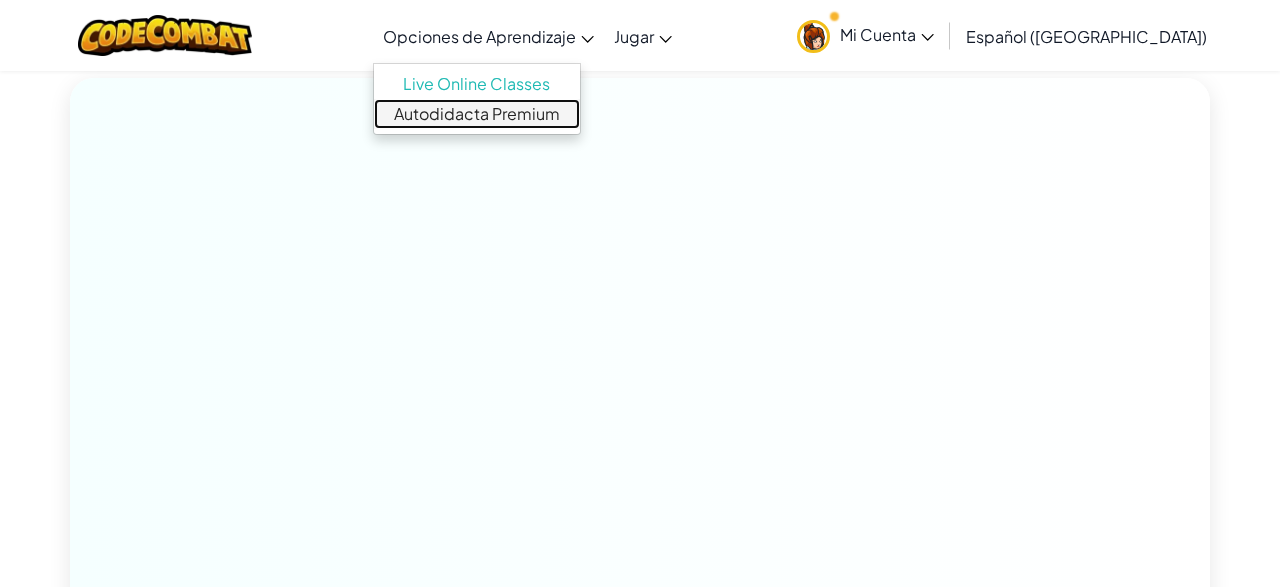 click on "Autodidacta Premium" at bounding box center (477, 114) 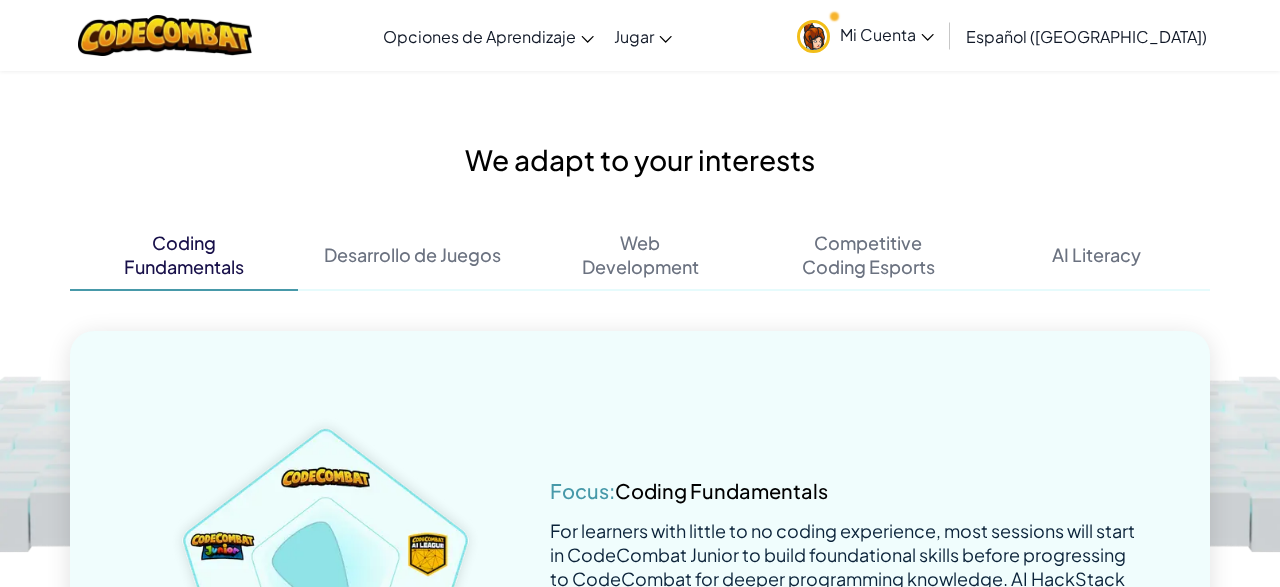 scroll, scrollTop: 0, scrollLeft: 0, axis: both 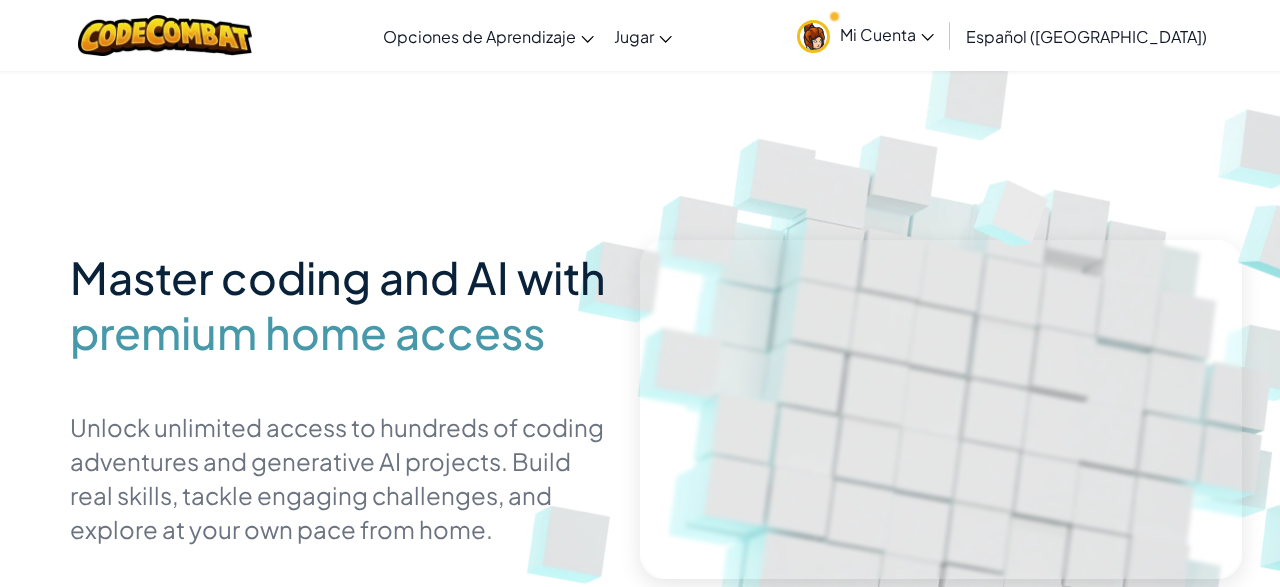 click on "premium home access" at bounding box center (307, 332) 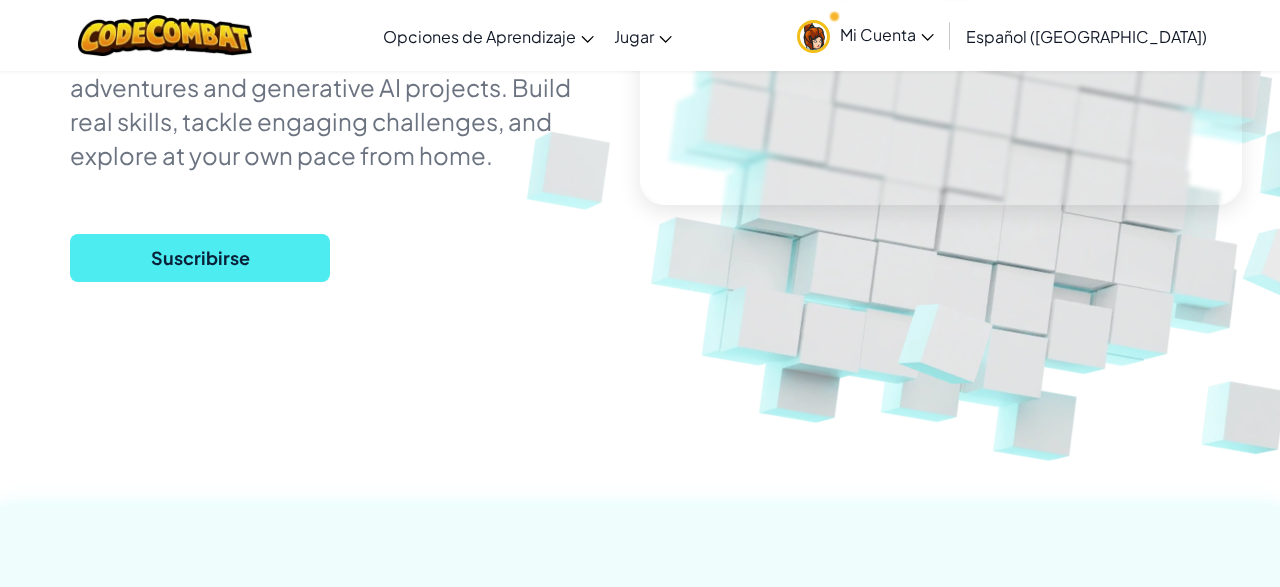 scroll, scrollTop: 364, scrollLeft: 0, axis: vertical 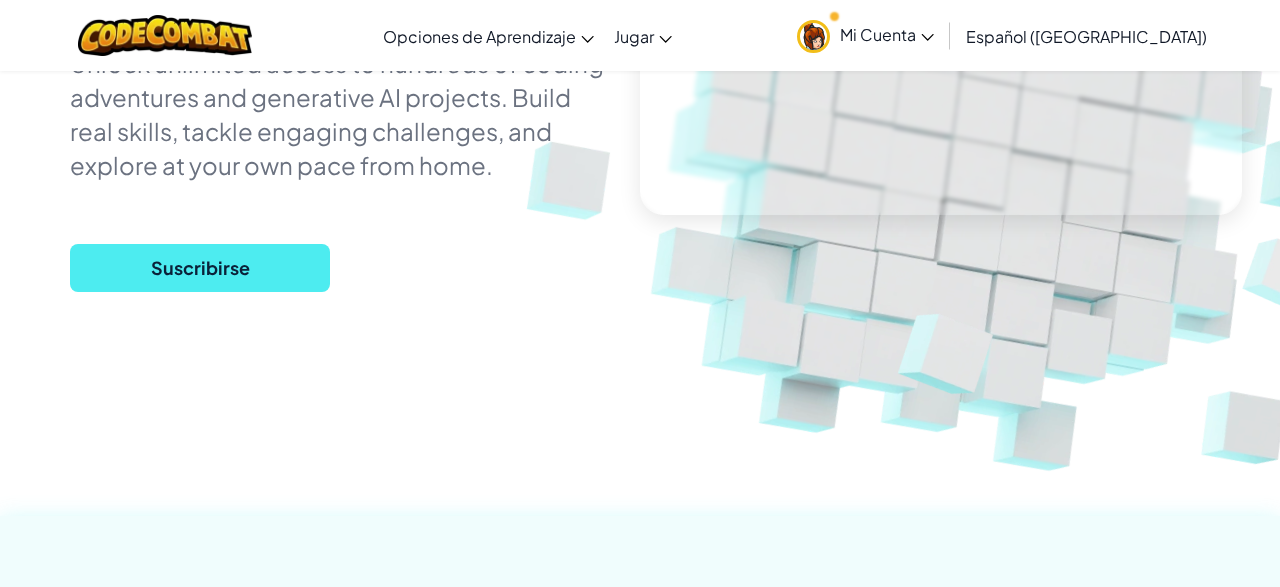 click on "Mi Cuenta" at bounding box center [887, 34] 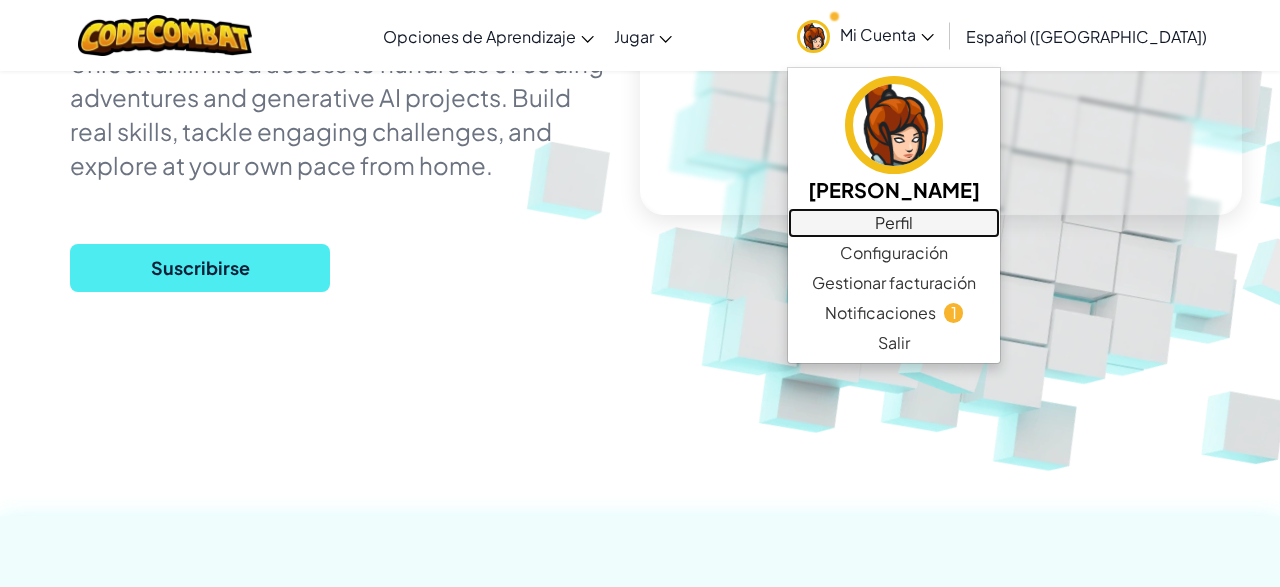 click on "Perfil" at bounding box center [894, 223] 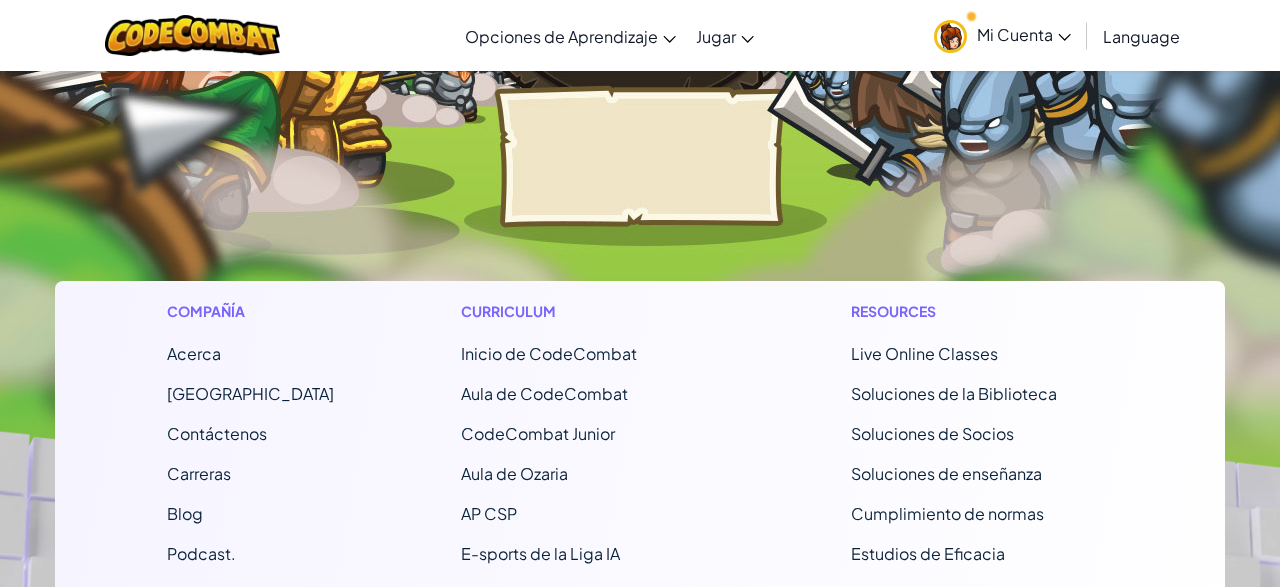 scroll, scrollTop: 0, scrollLeft: 0, axis: both 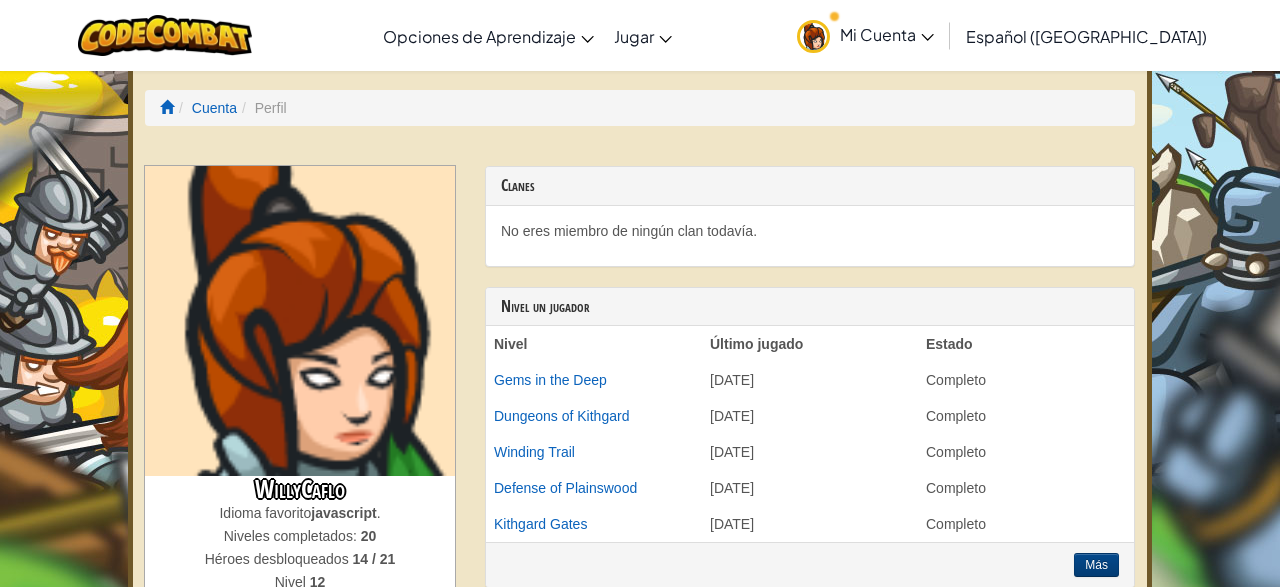 click on "Mi Cuenta" at bounding box center (887, 34) 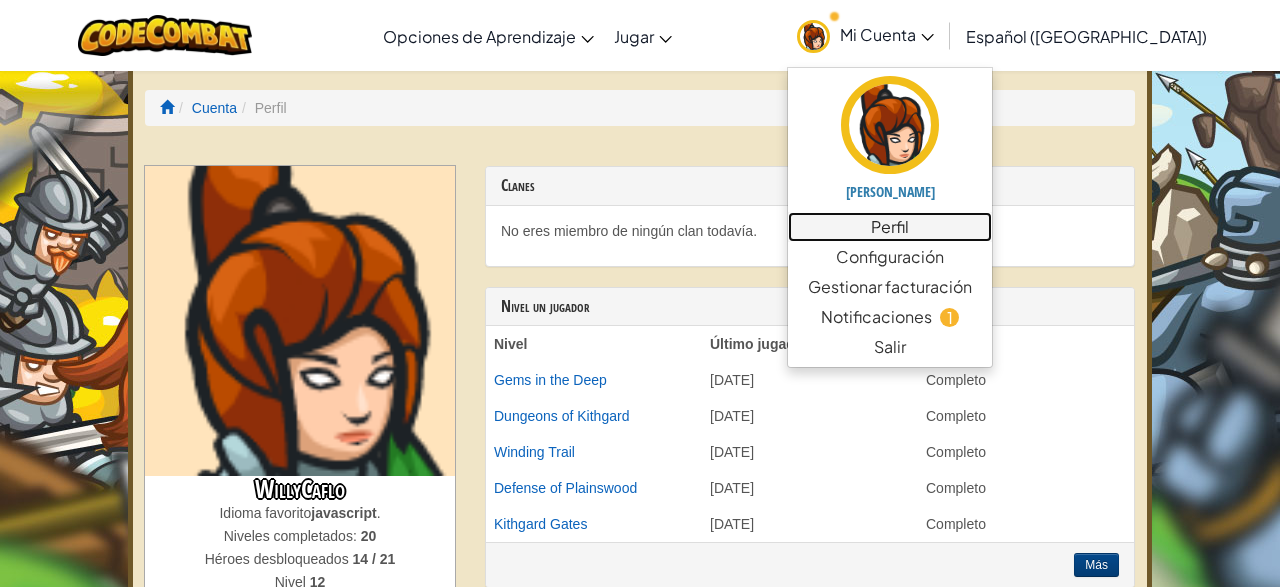 click on "Perfil" at bounding box center (890, 227) 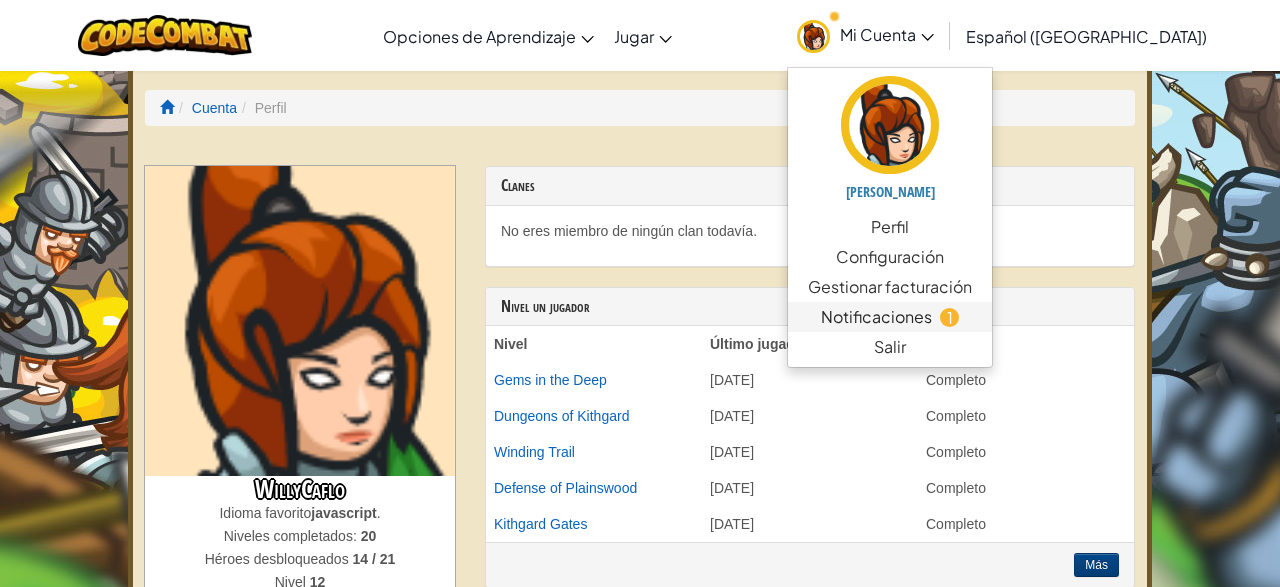 click on "Notificaciones" at bounding box center [876, 317] 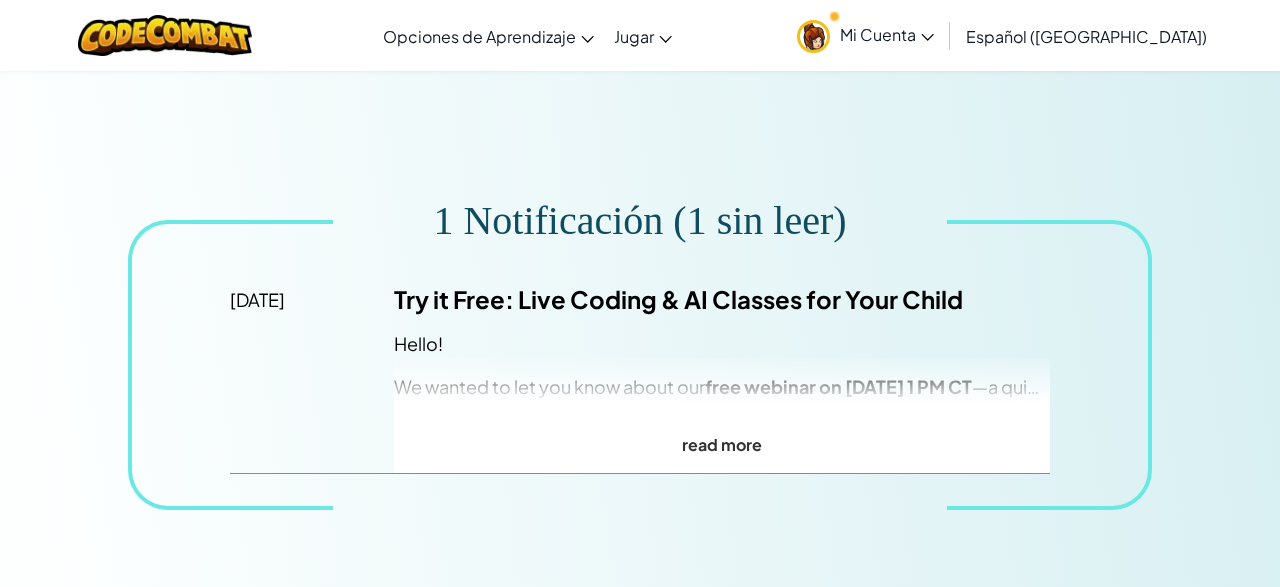 click on "[DATE]" at bounding box center (312, 343) 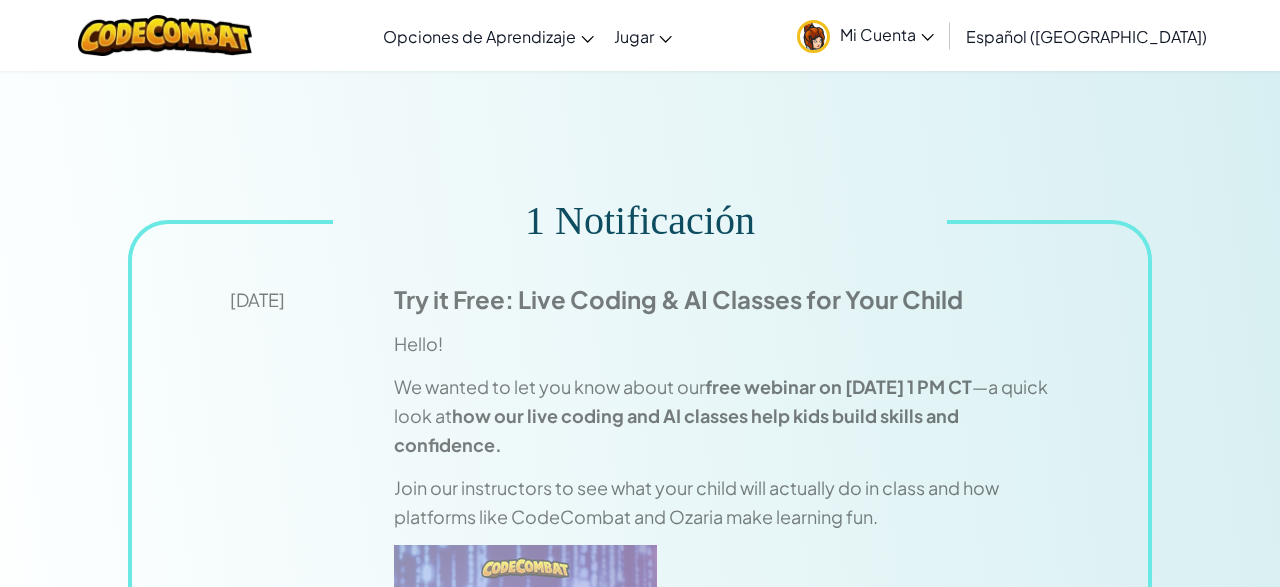 click on "We wanted to let you know about our  free webinar on [DATE] 1 PM CT —a quick look at  how our live coding and AI classes help kids build skills and confidence." at bounding box center (721, 415) 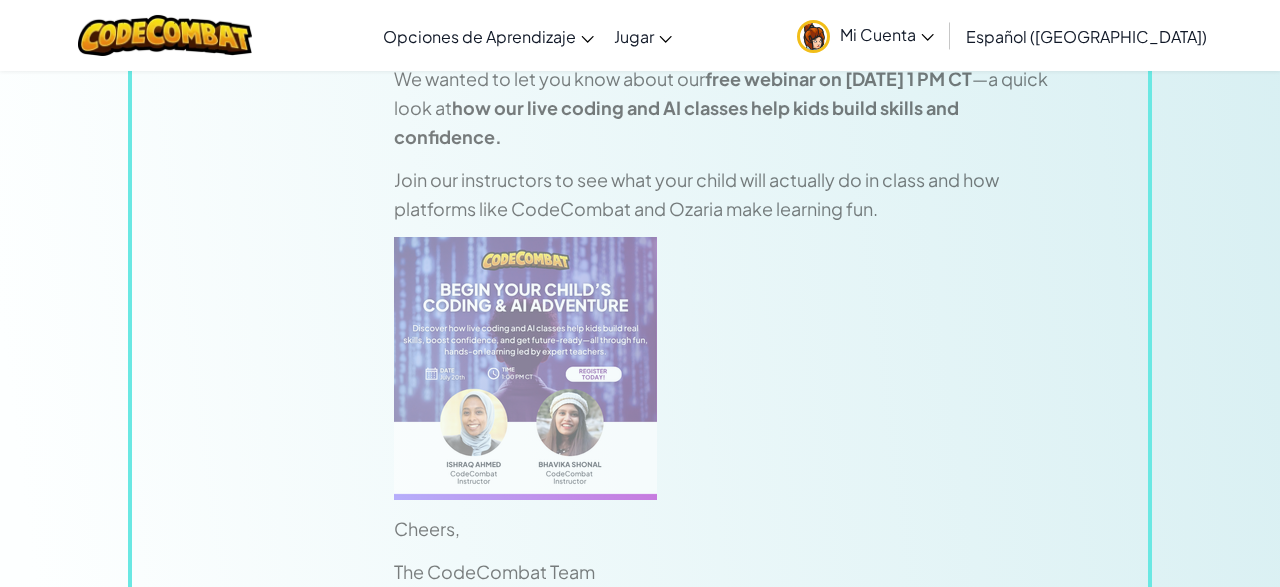 scroll, scrollTop: 156, scrollLeft: 0, axis: vertical 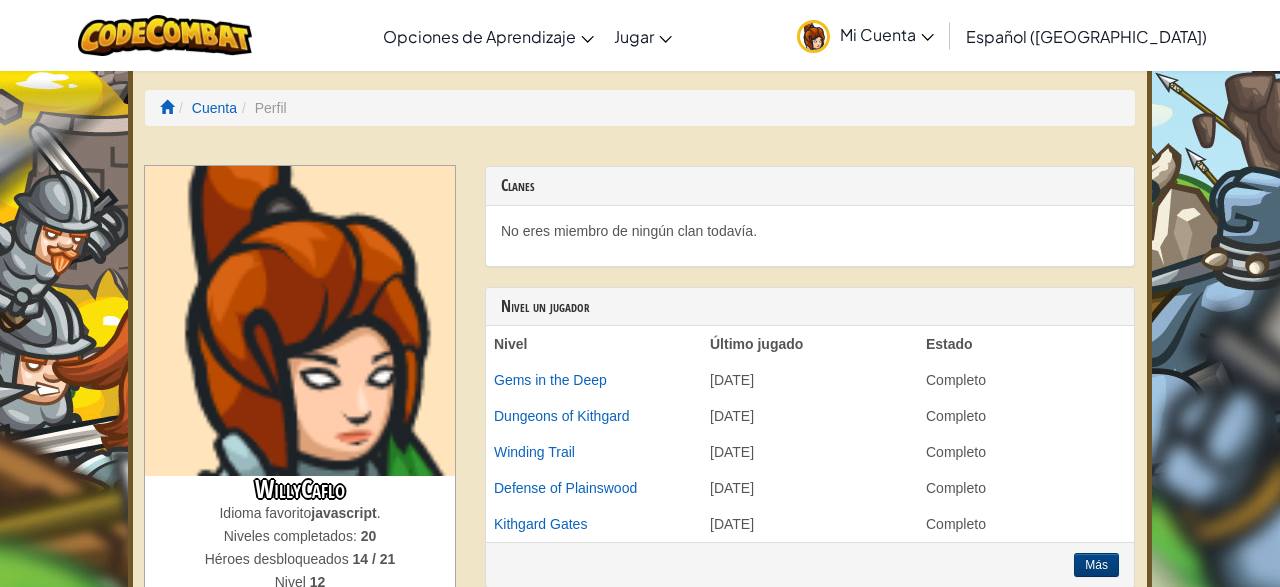 click on "Mi Cuenta" at bounding box center (865, 35) 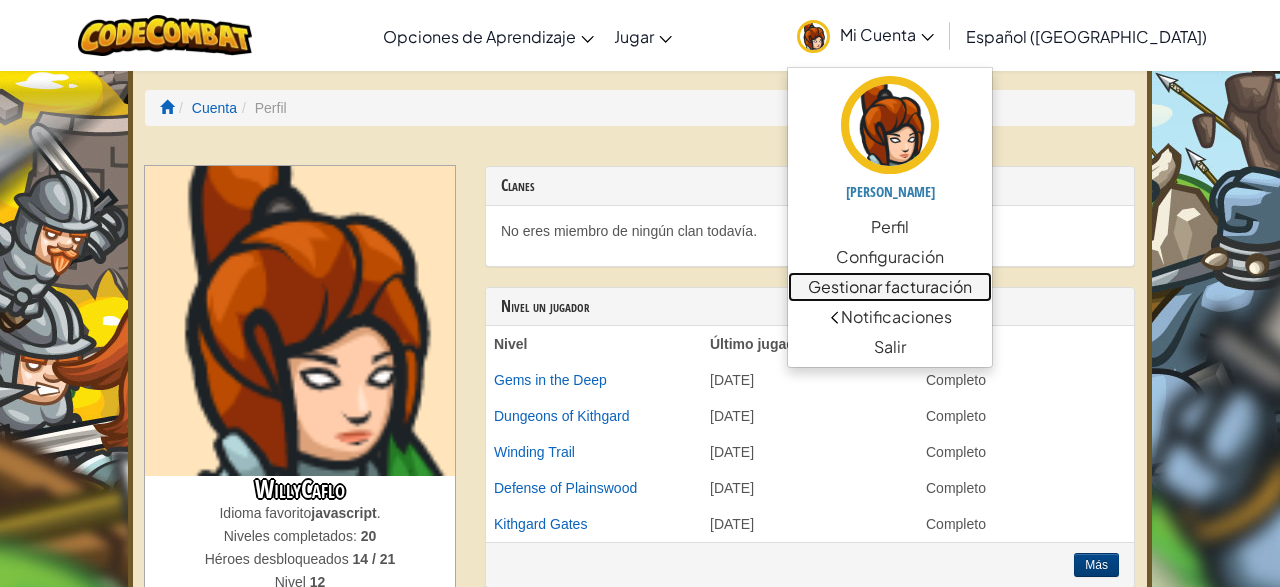 click on "Gestionar facturación" at bounding box center [890, 287] 